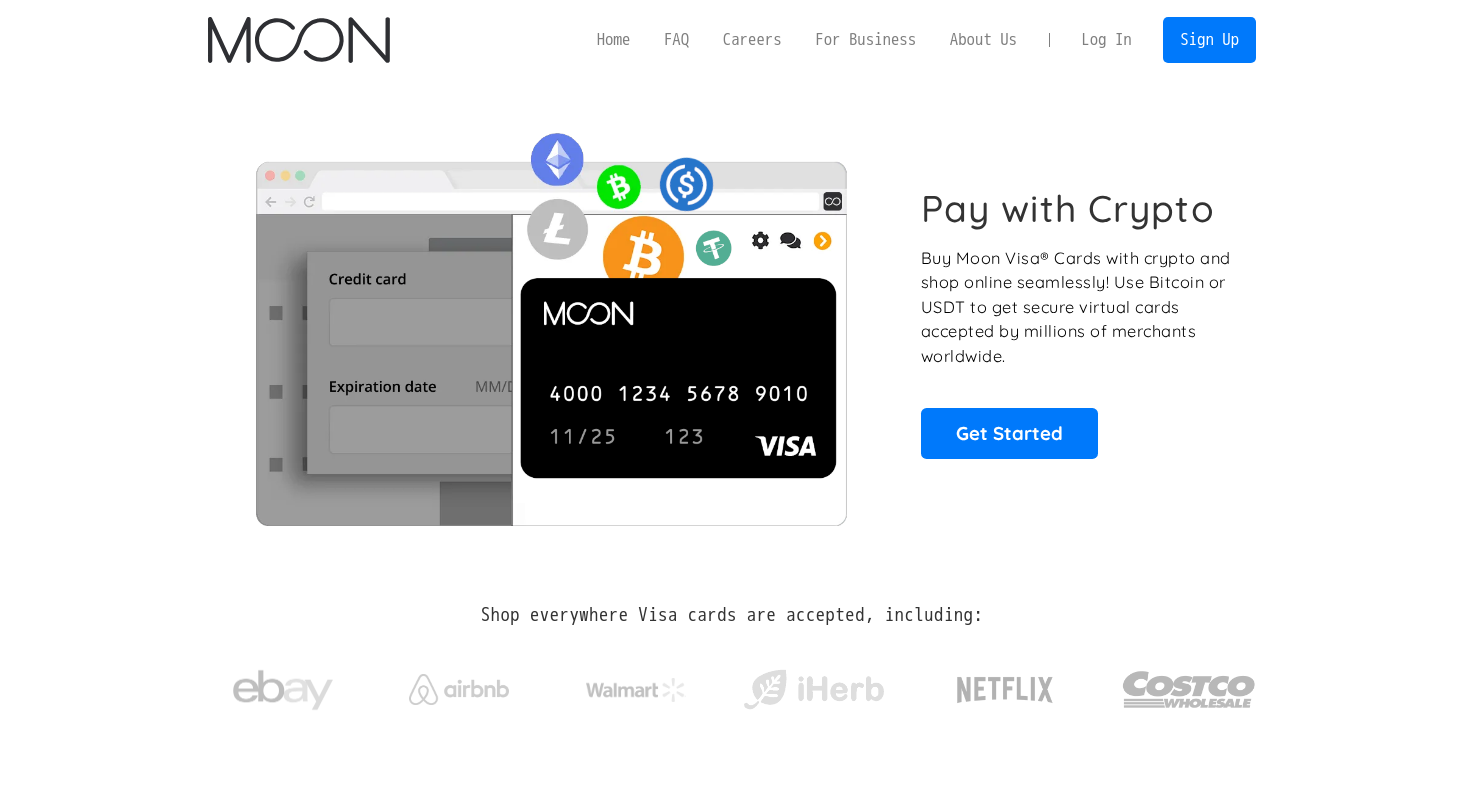 scroll, scrollTop: 0, scrollLeft: 0, axis: both 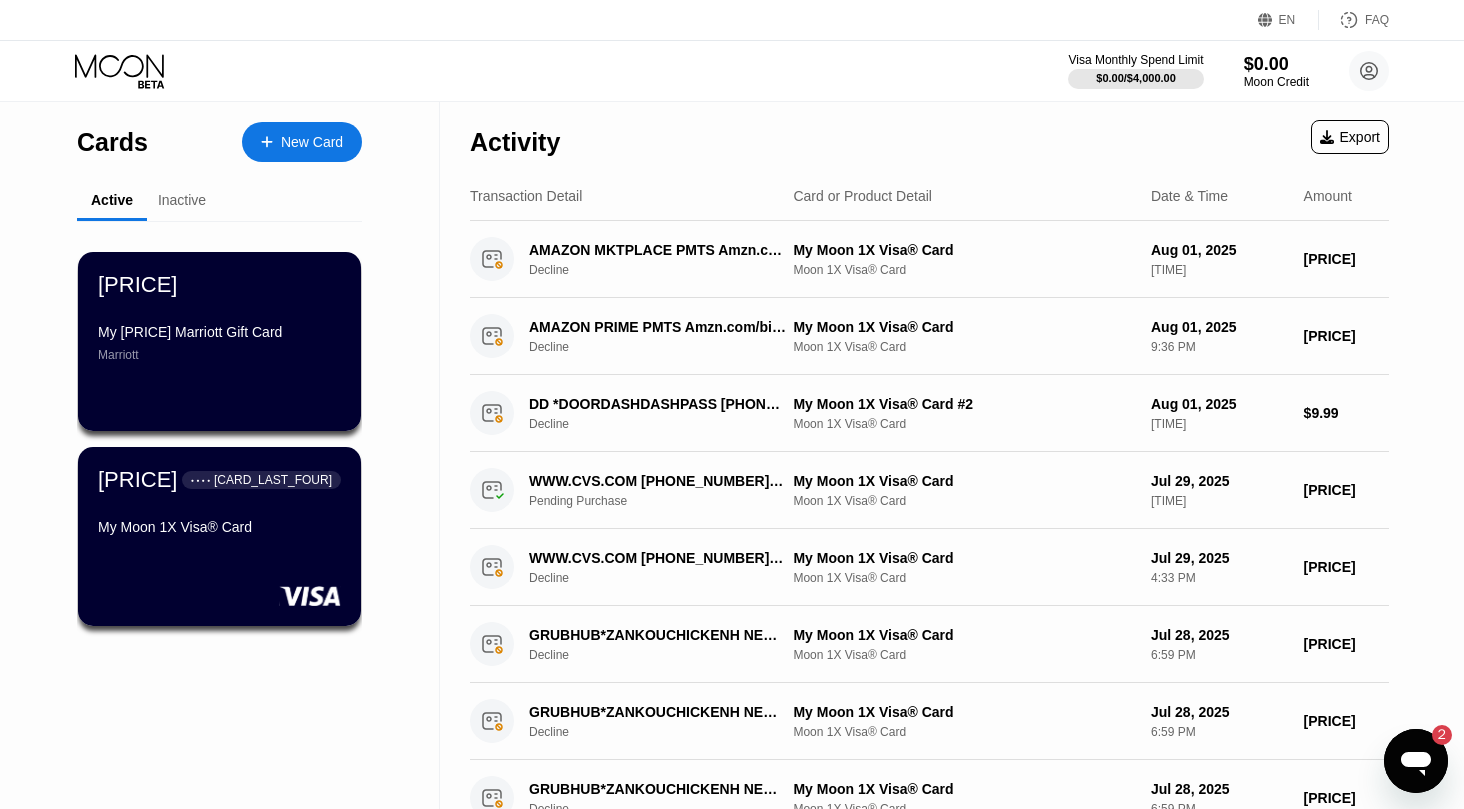 click on "Cards    New Card Active Inactive $96.03 My $96.03 Marriott Gift Card Marriott $2.53 ● ● ● ● 4548 My Moon 1X Visa® Card $3.84 ● ● ● ● 1096 My Moon 1X Visa® Card #2  Expired $500.00 ● ● ● ● 8355 My Moon 1X Visa® Card  Expired" at bounding box center [220, 678] 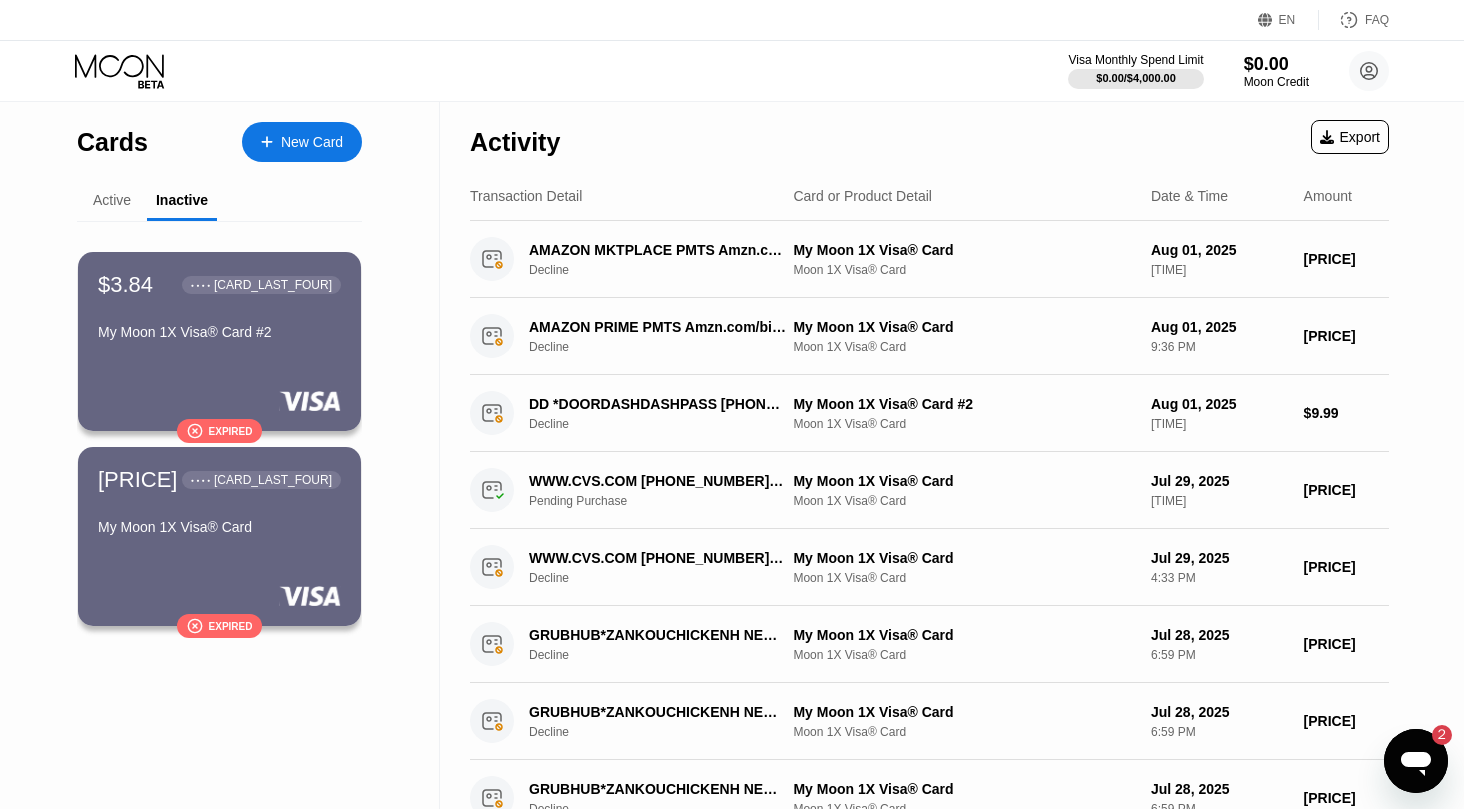 click on "Active" at bounding box center [112, 200] 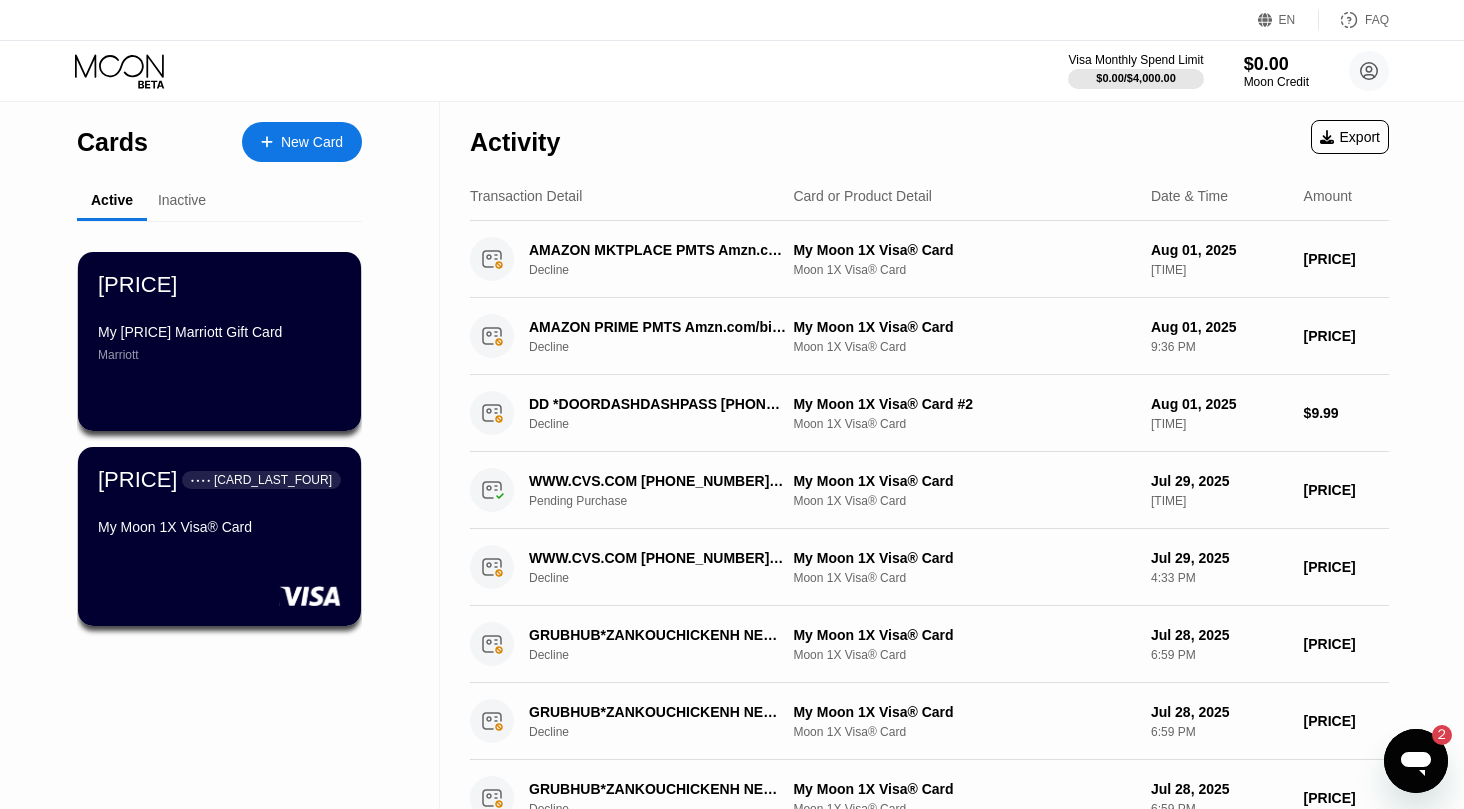 click on "2" at bounding box center (1432, 735) 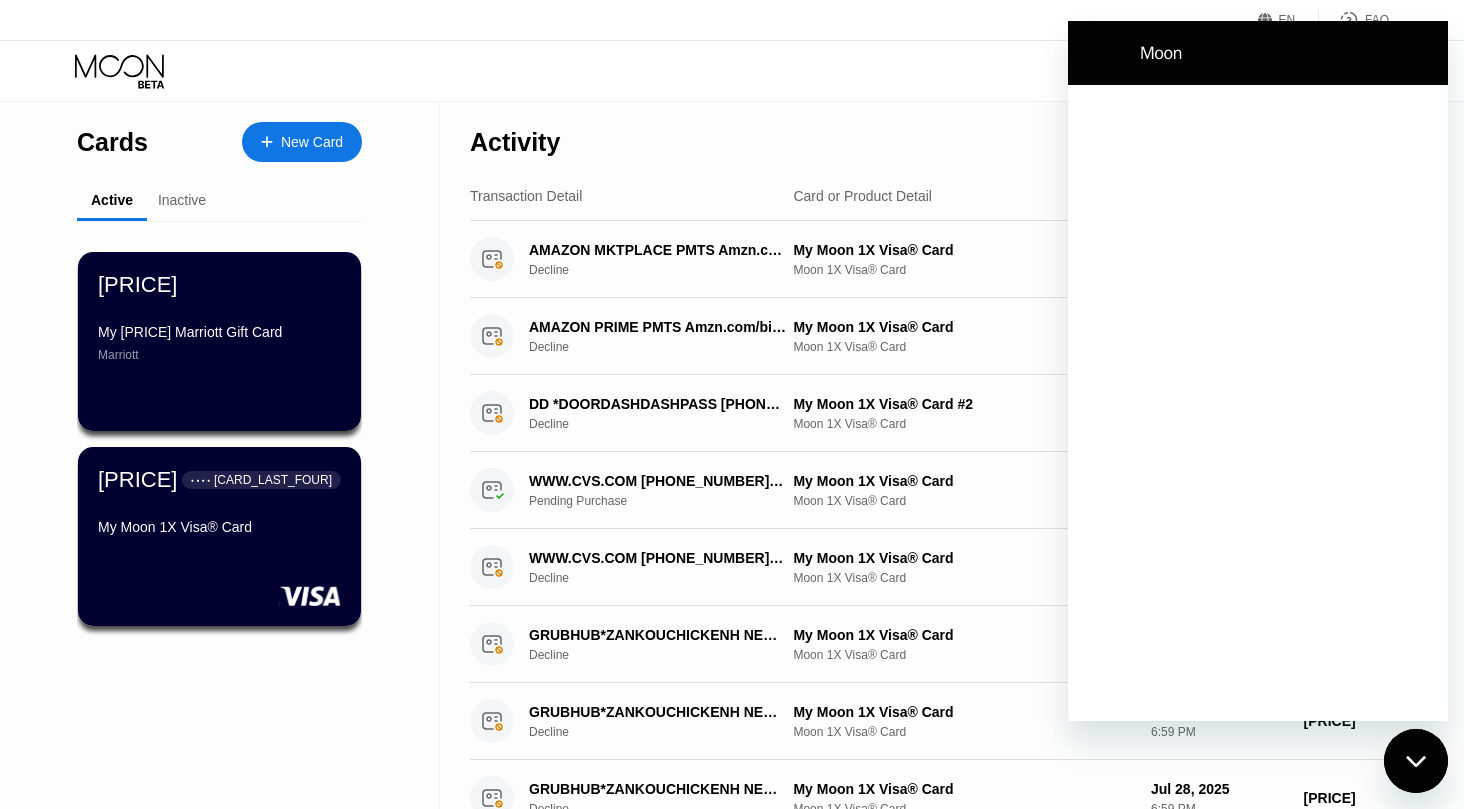 scroll, scrollTop: 0, scrollLeft: 0, axis: both 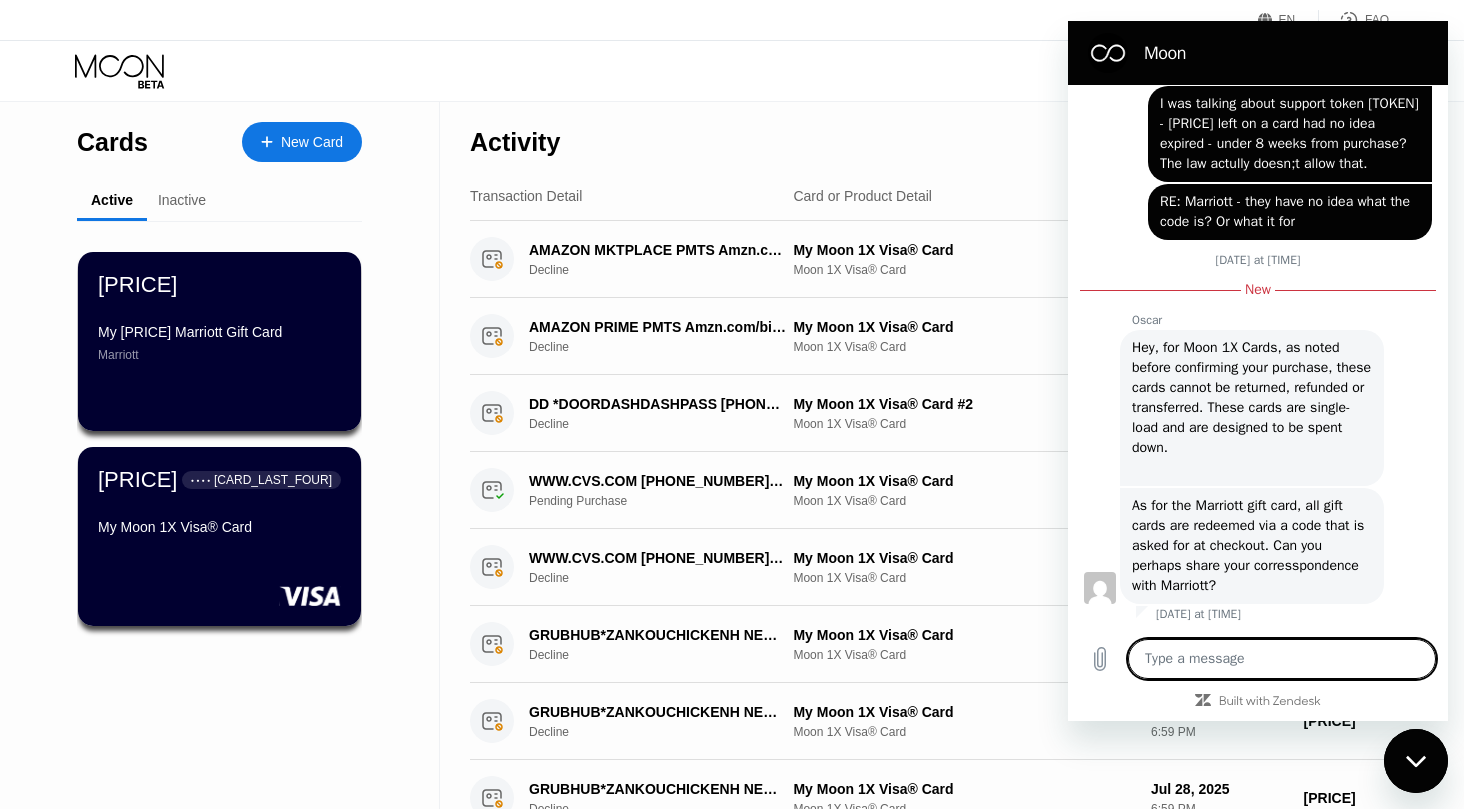 type on "x" 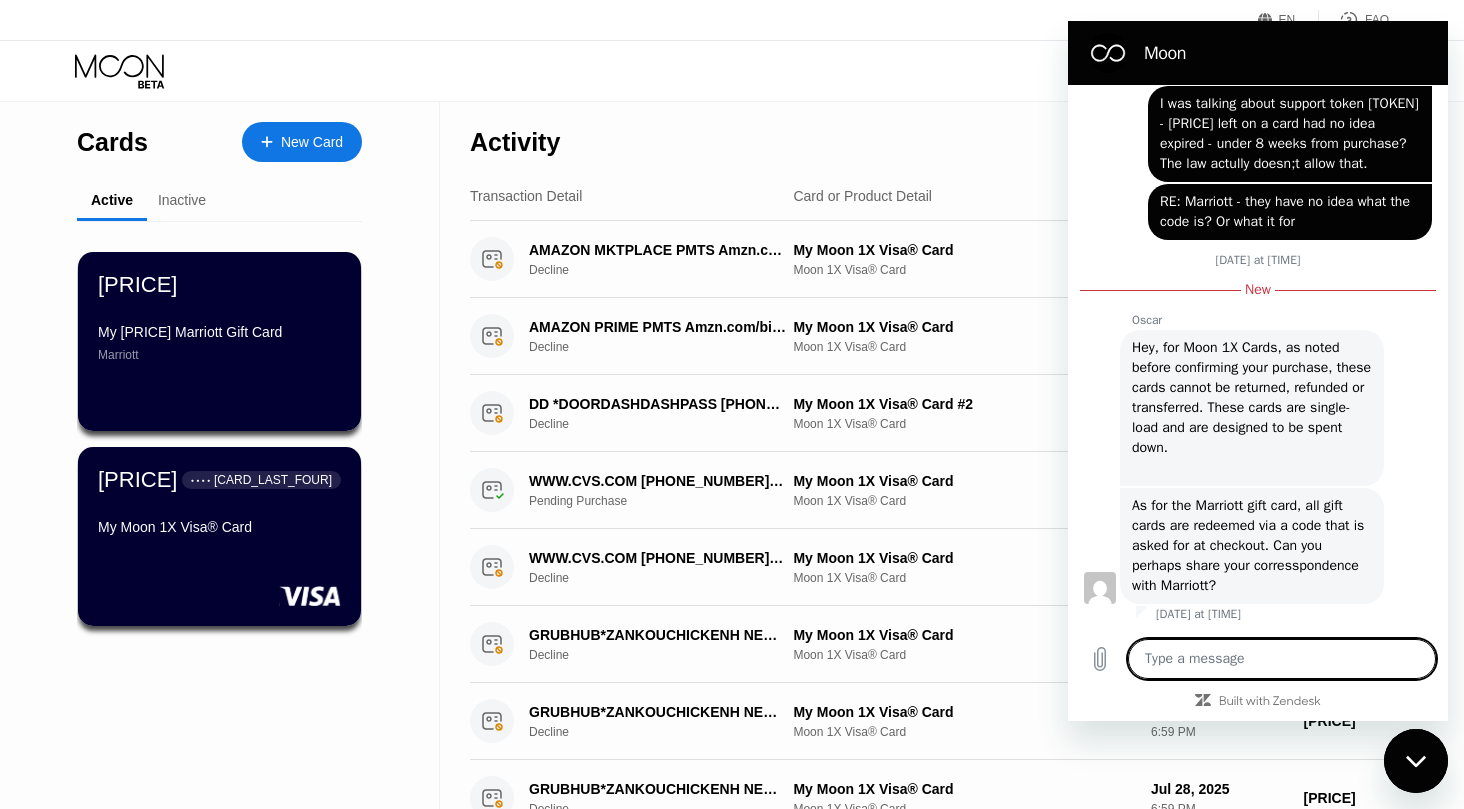type on "S" 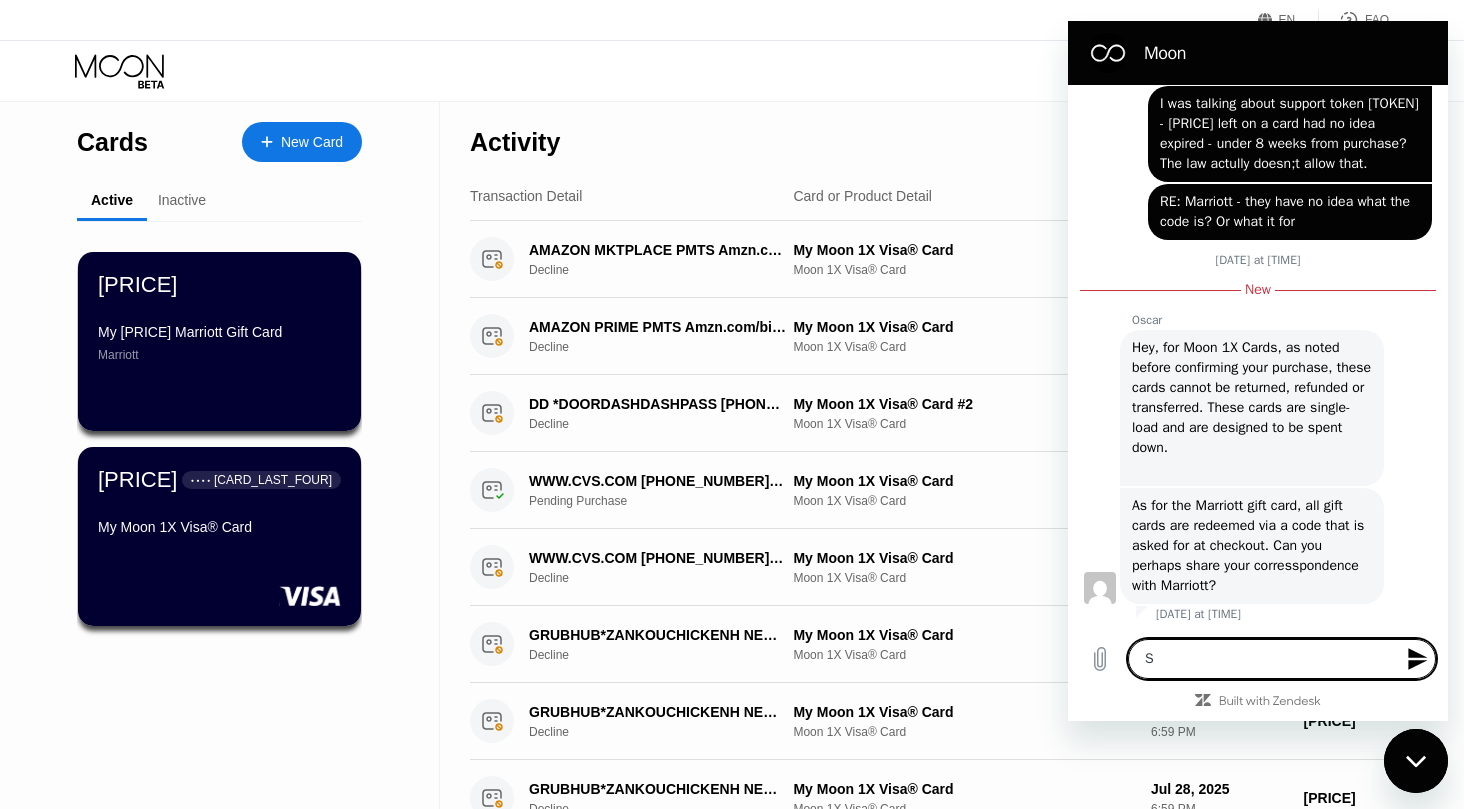 type on "Sp" 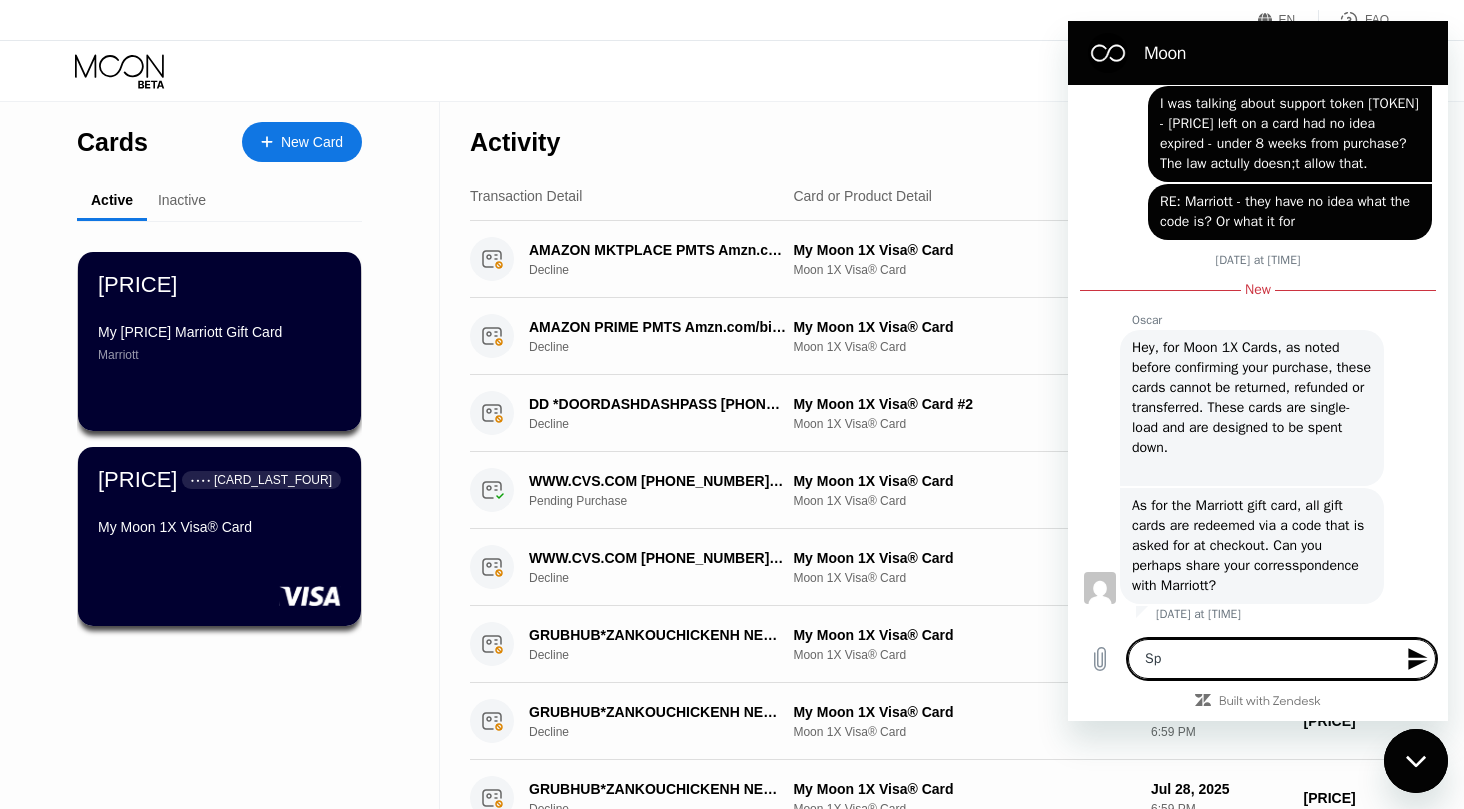 type on "Spo" 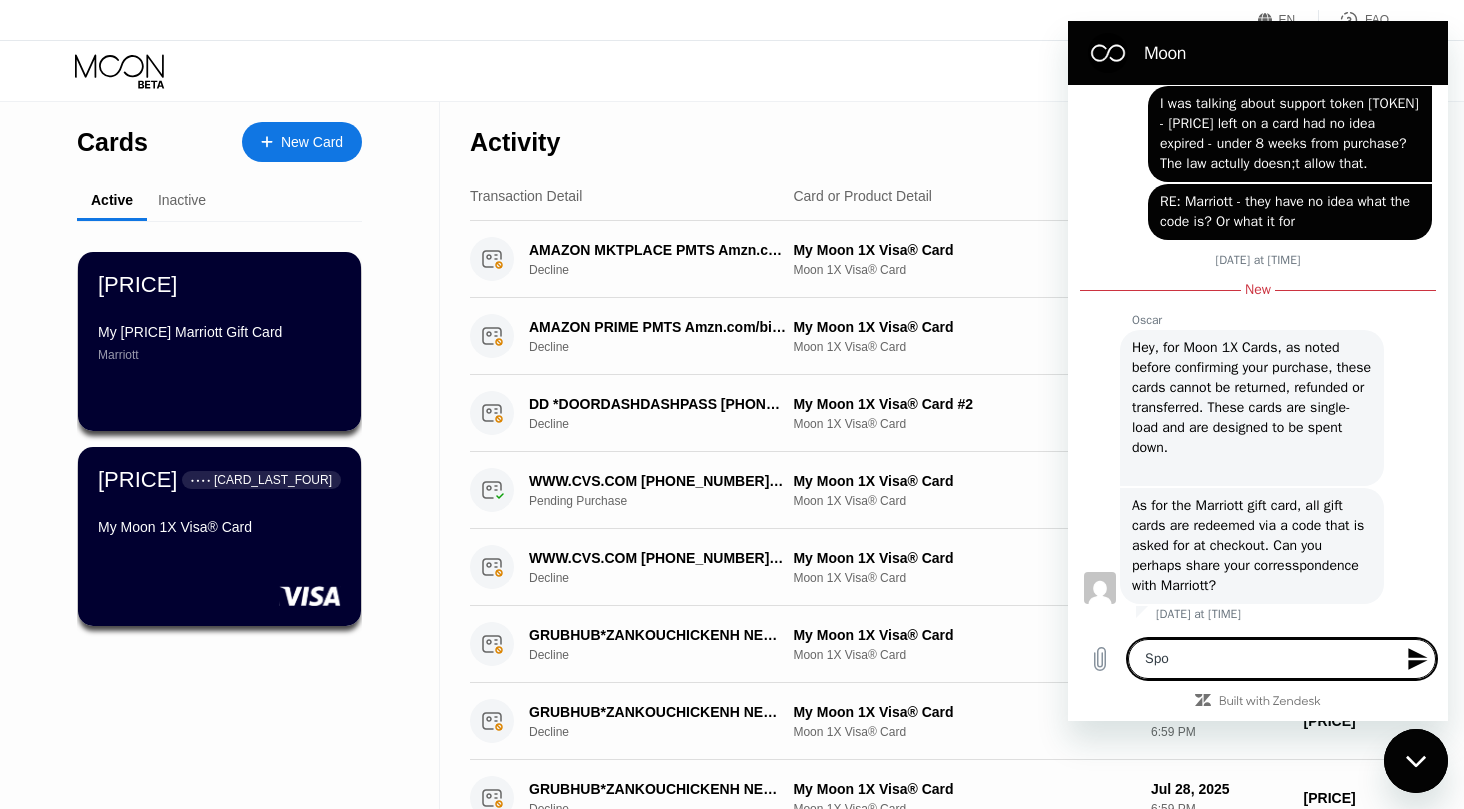 type on "Spok" 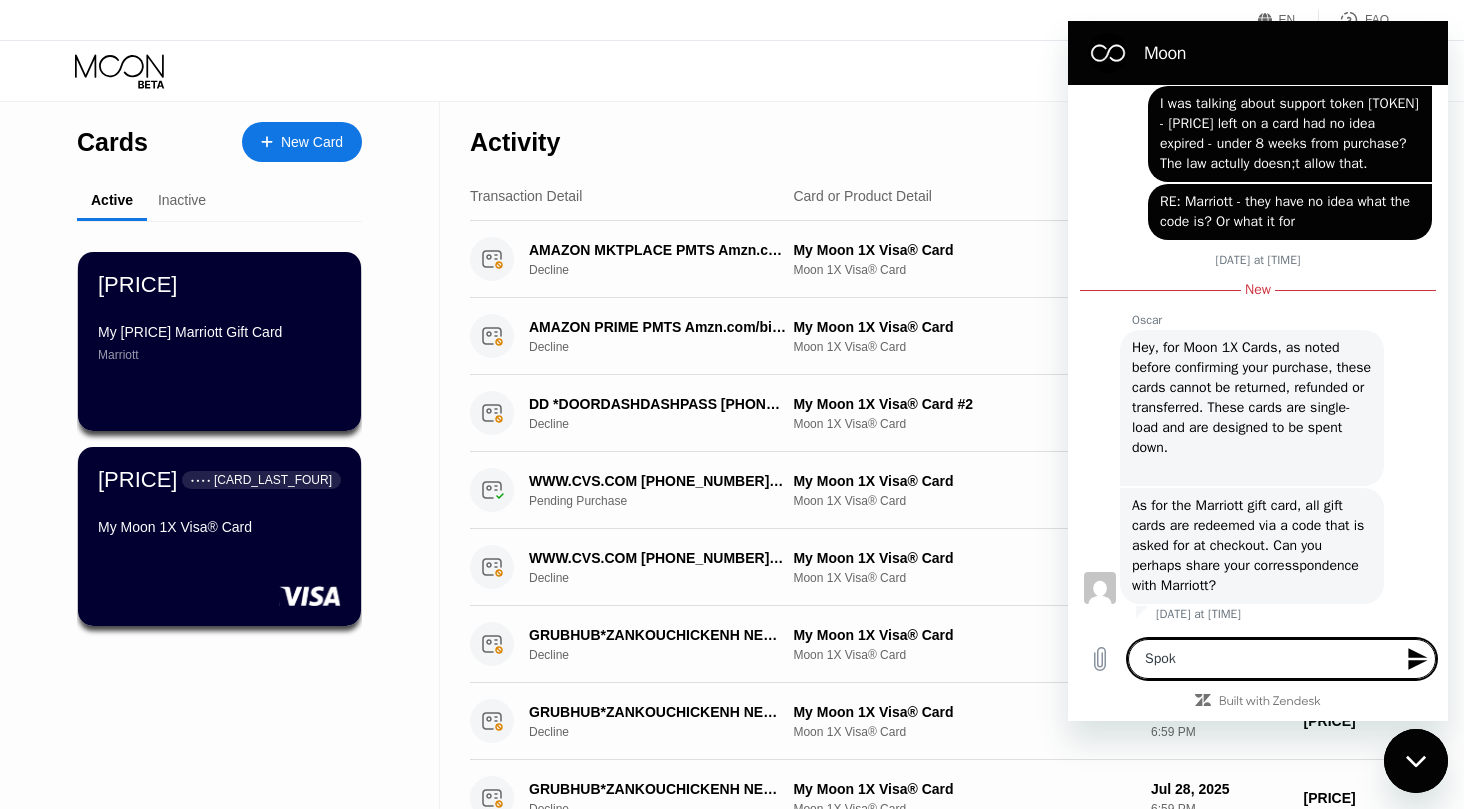 type on "Spoke" 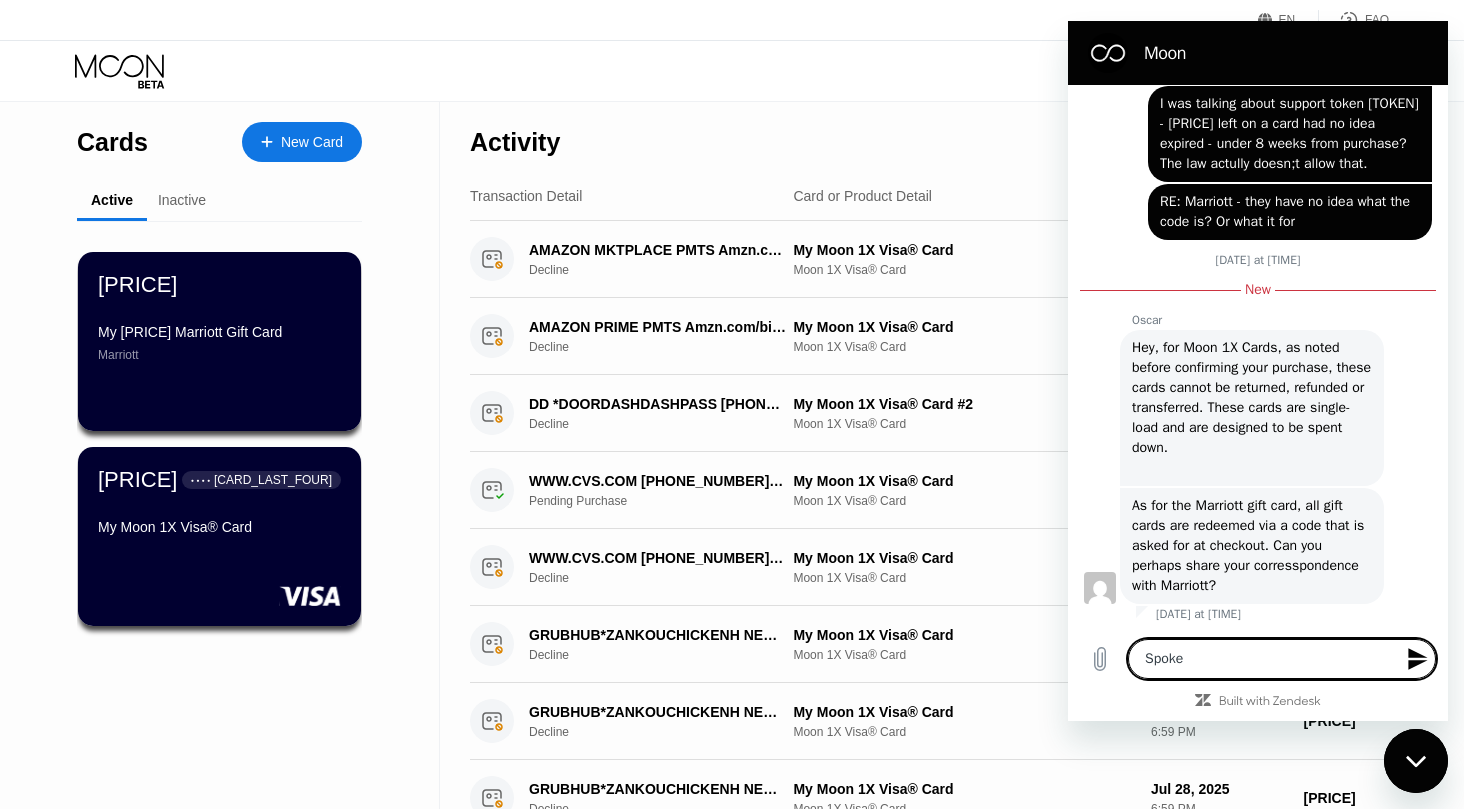 type on "Spoke" 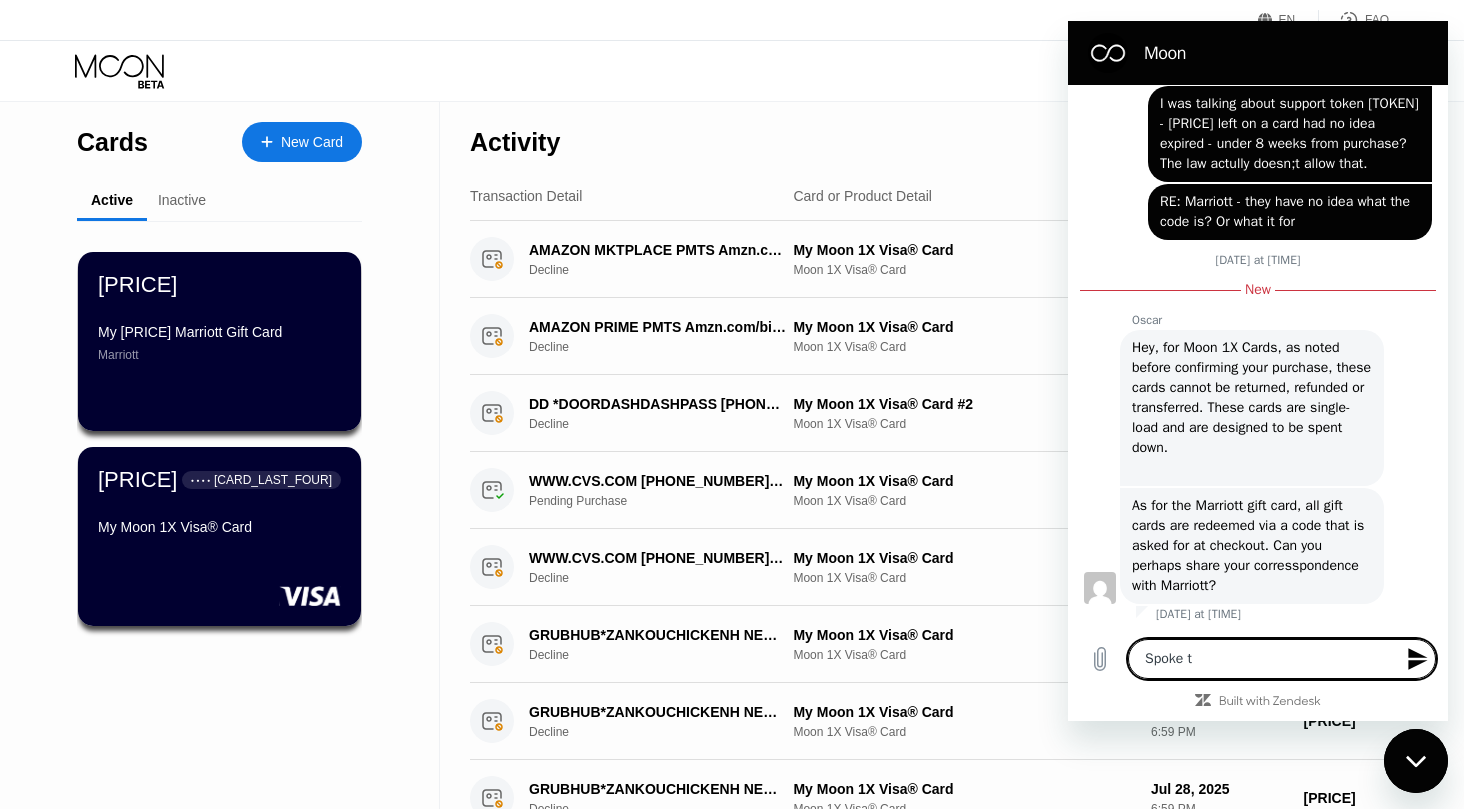 type on "Spoke to" 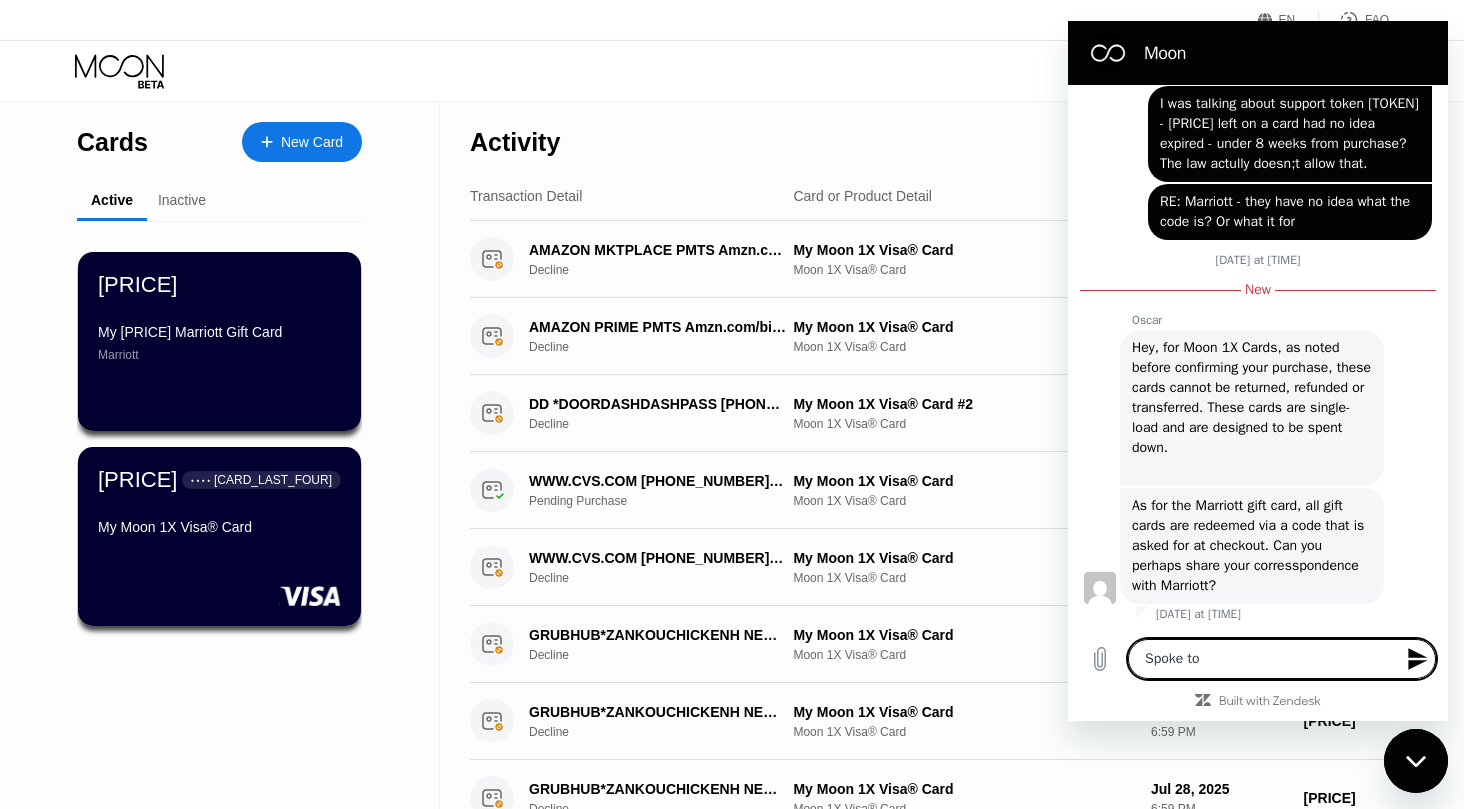 type on "Spoke to" 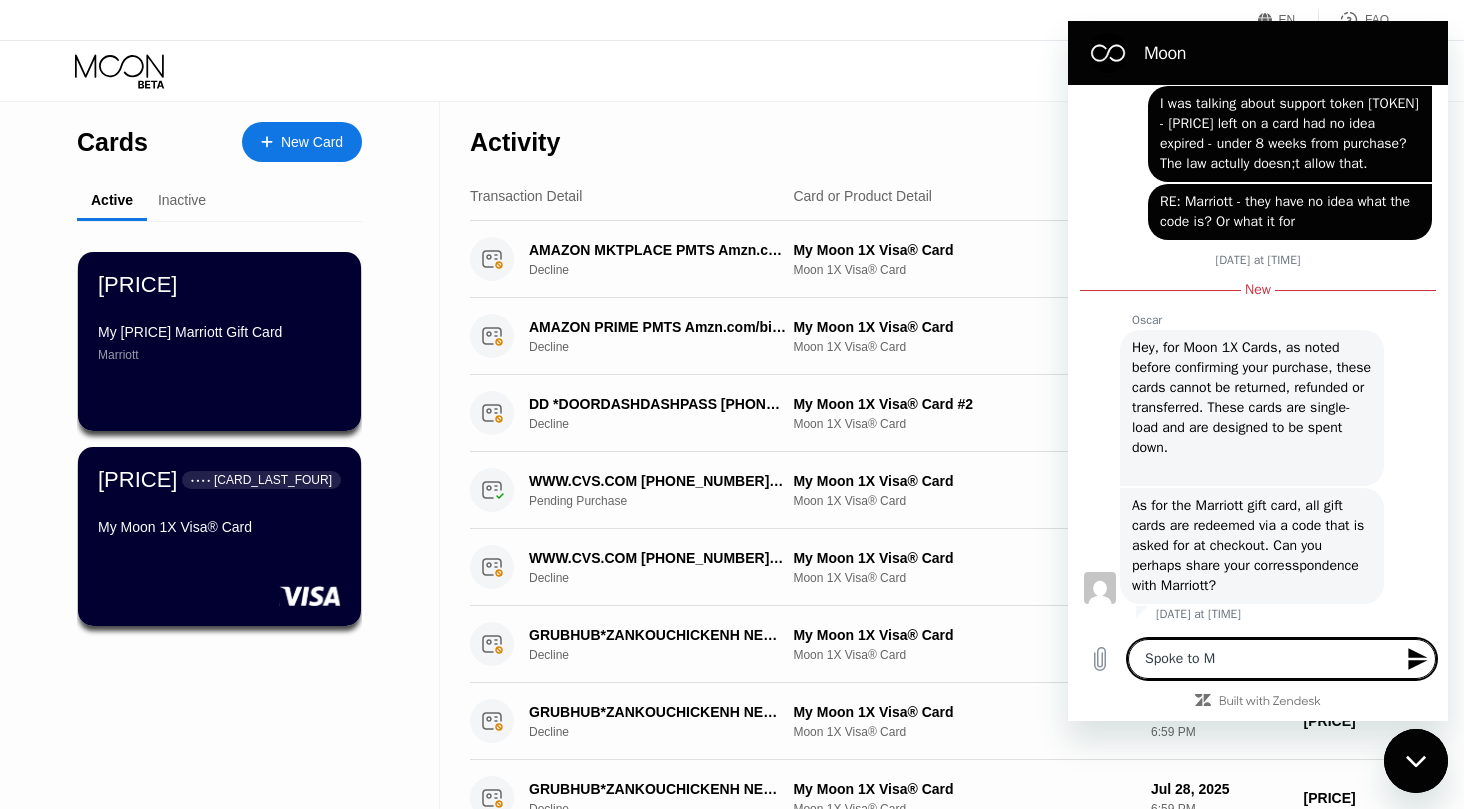 type on "Spoke to Ma" 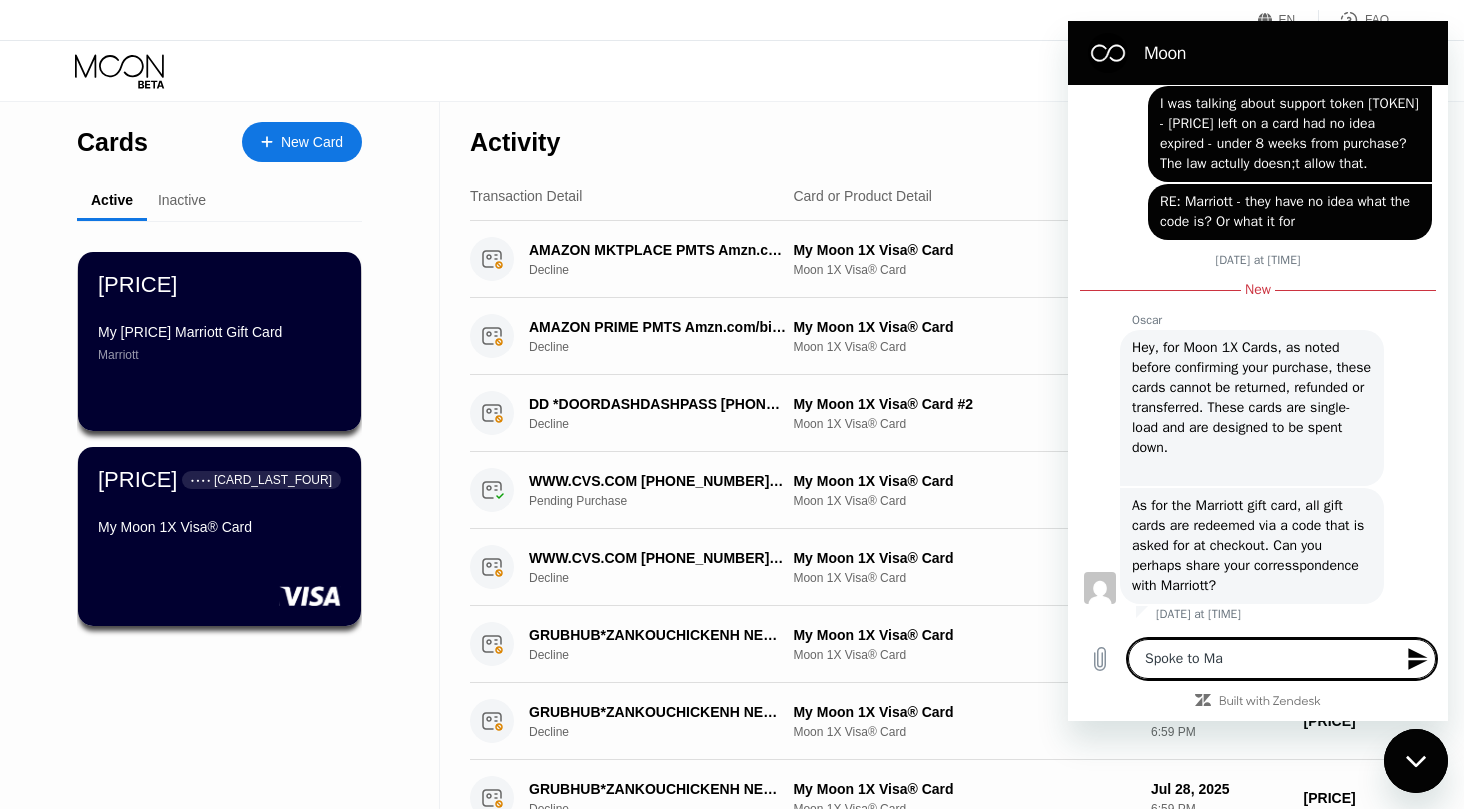 type on "Spoke to Mar" 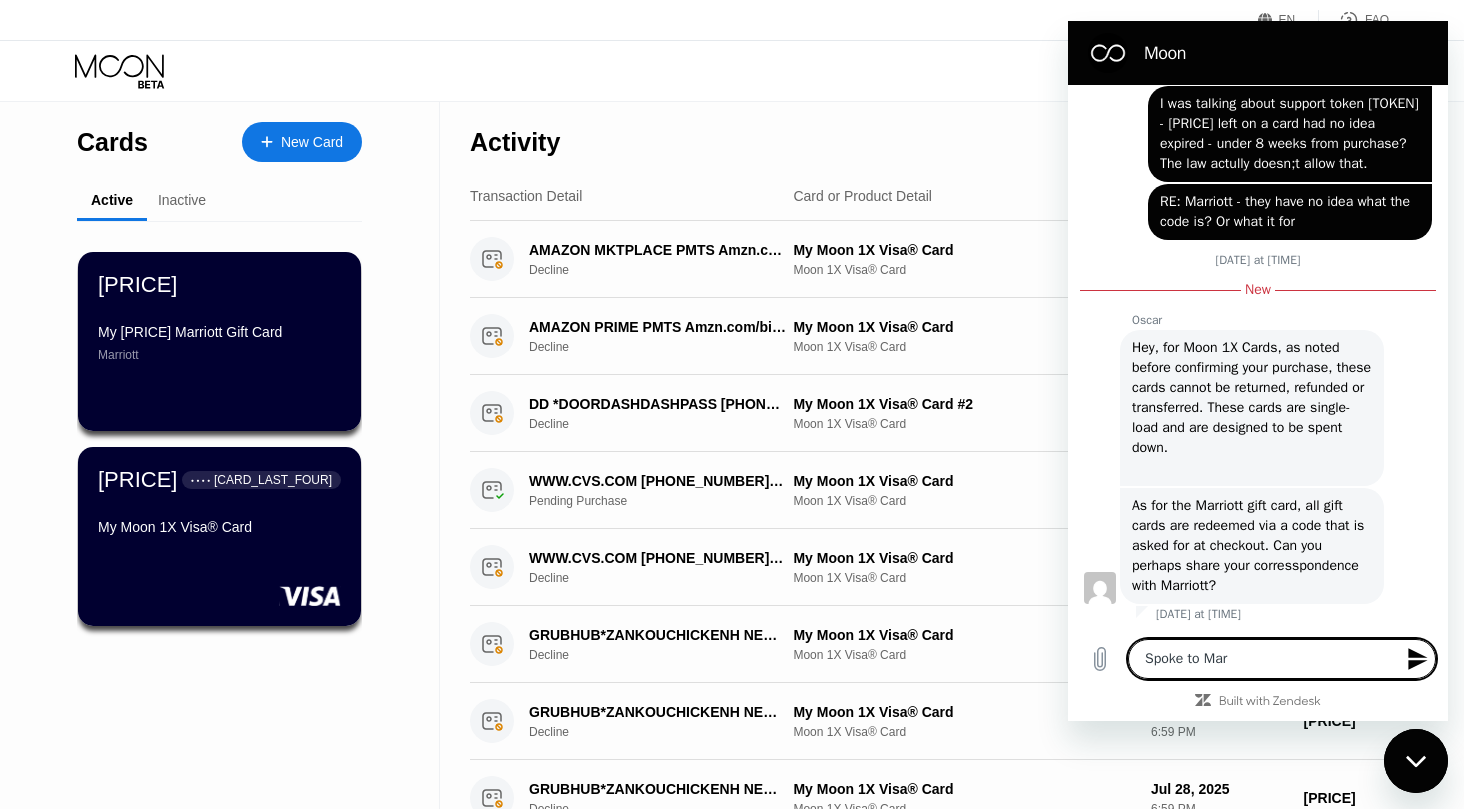 type on "Spoke to Marr" 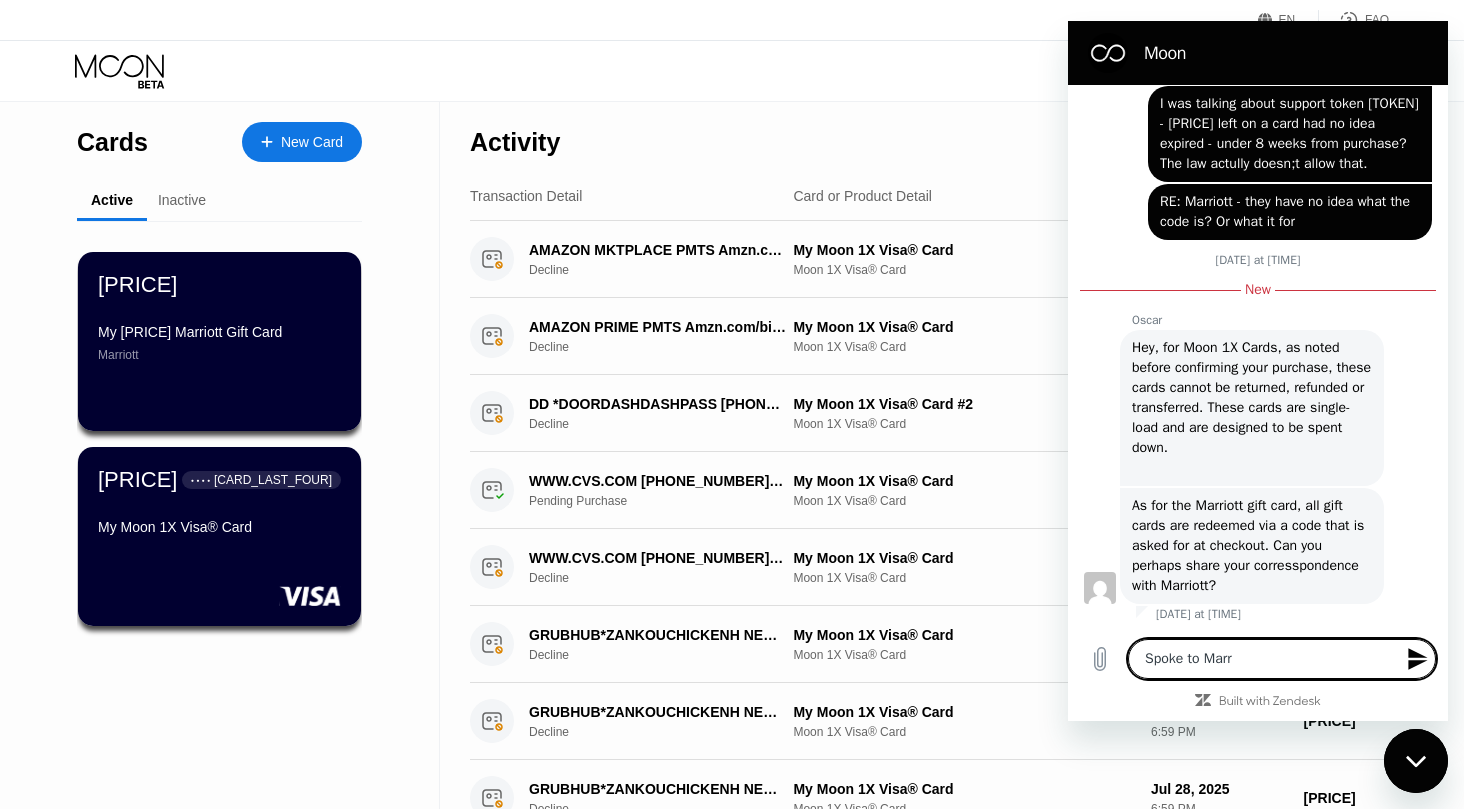 type on "Spoke to Marri" 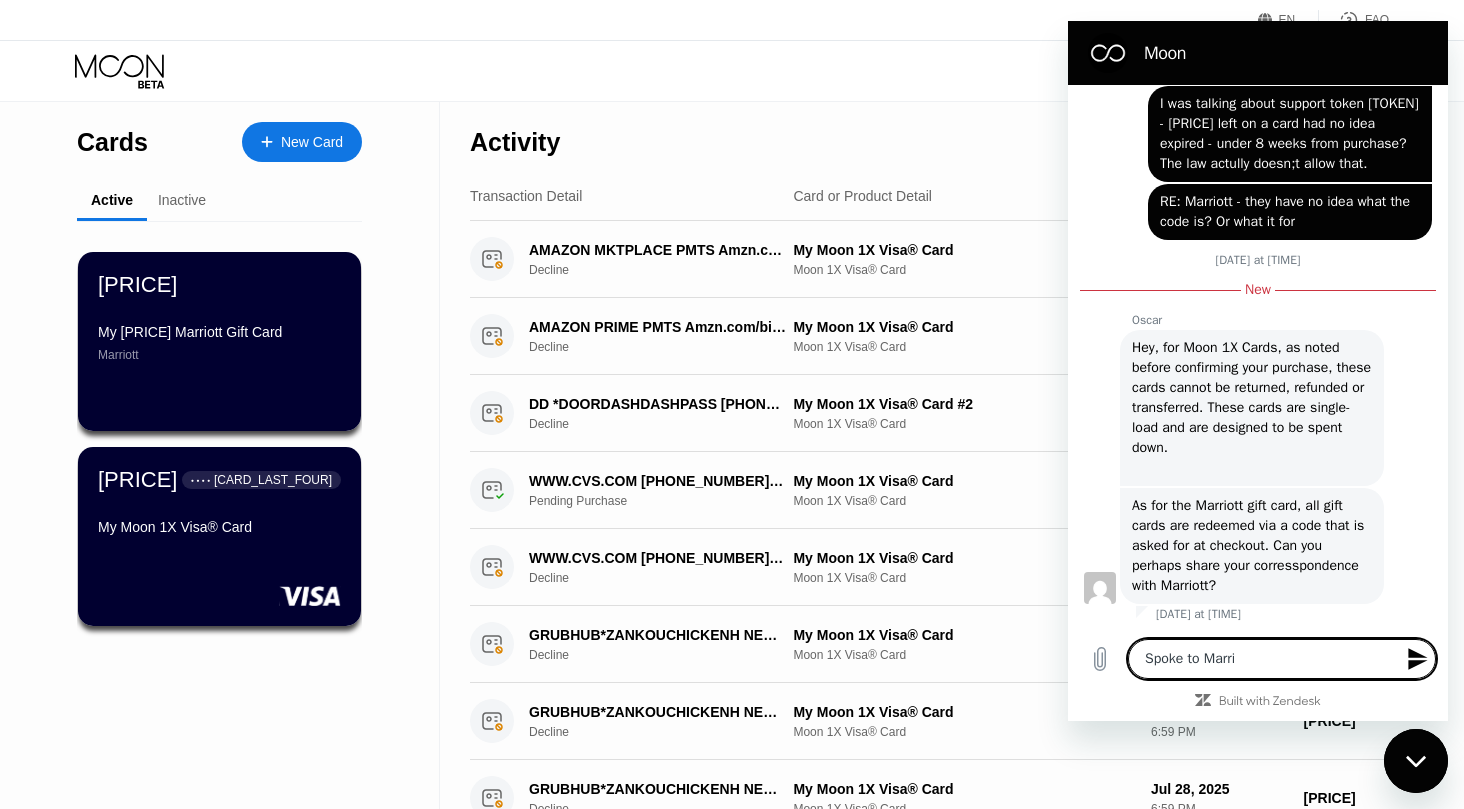 type on "Spoke to Marrio" 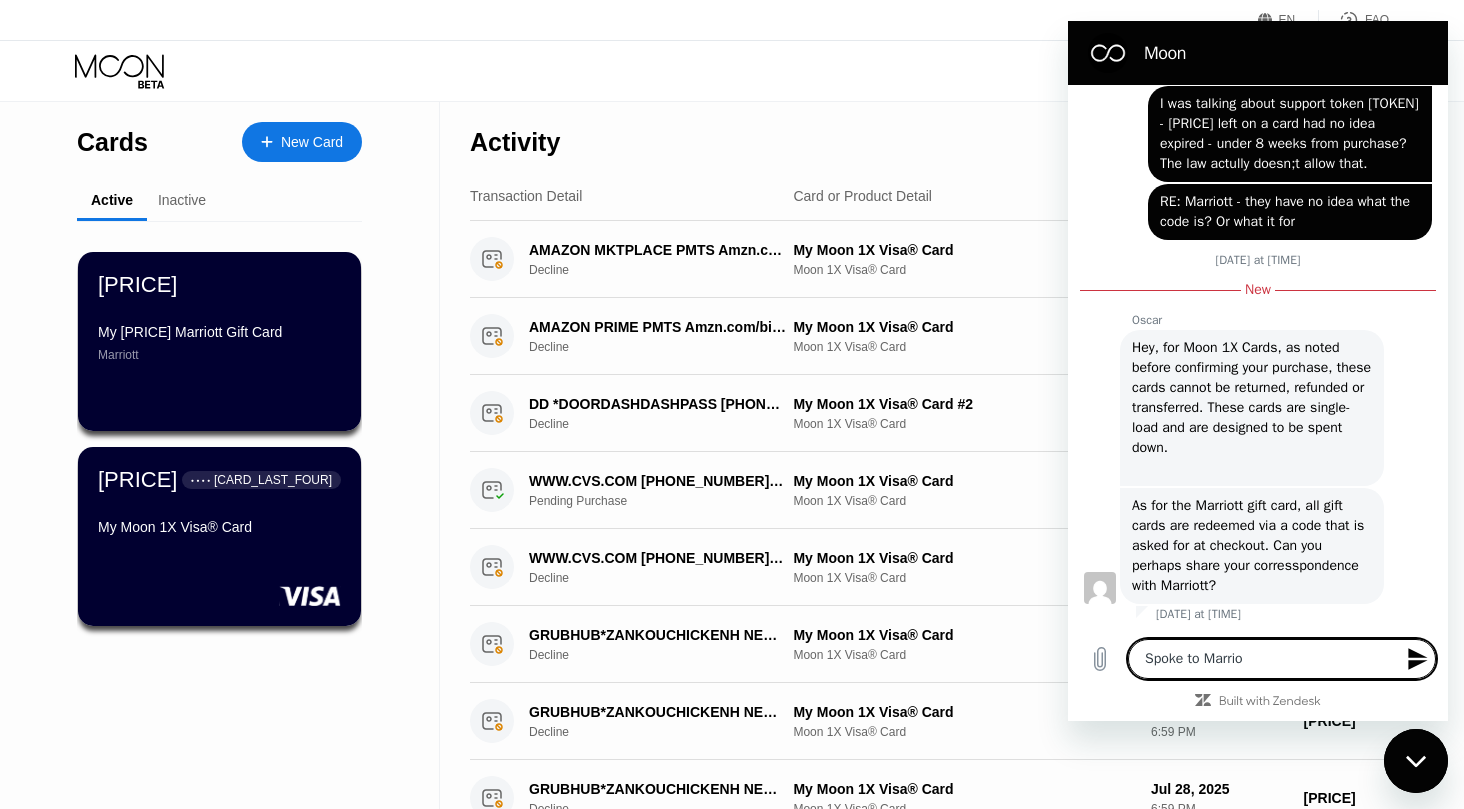type on "Spoke to Marriot" 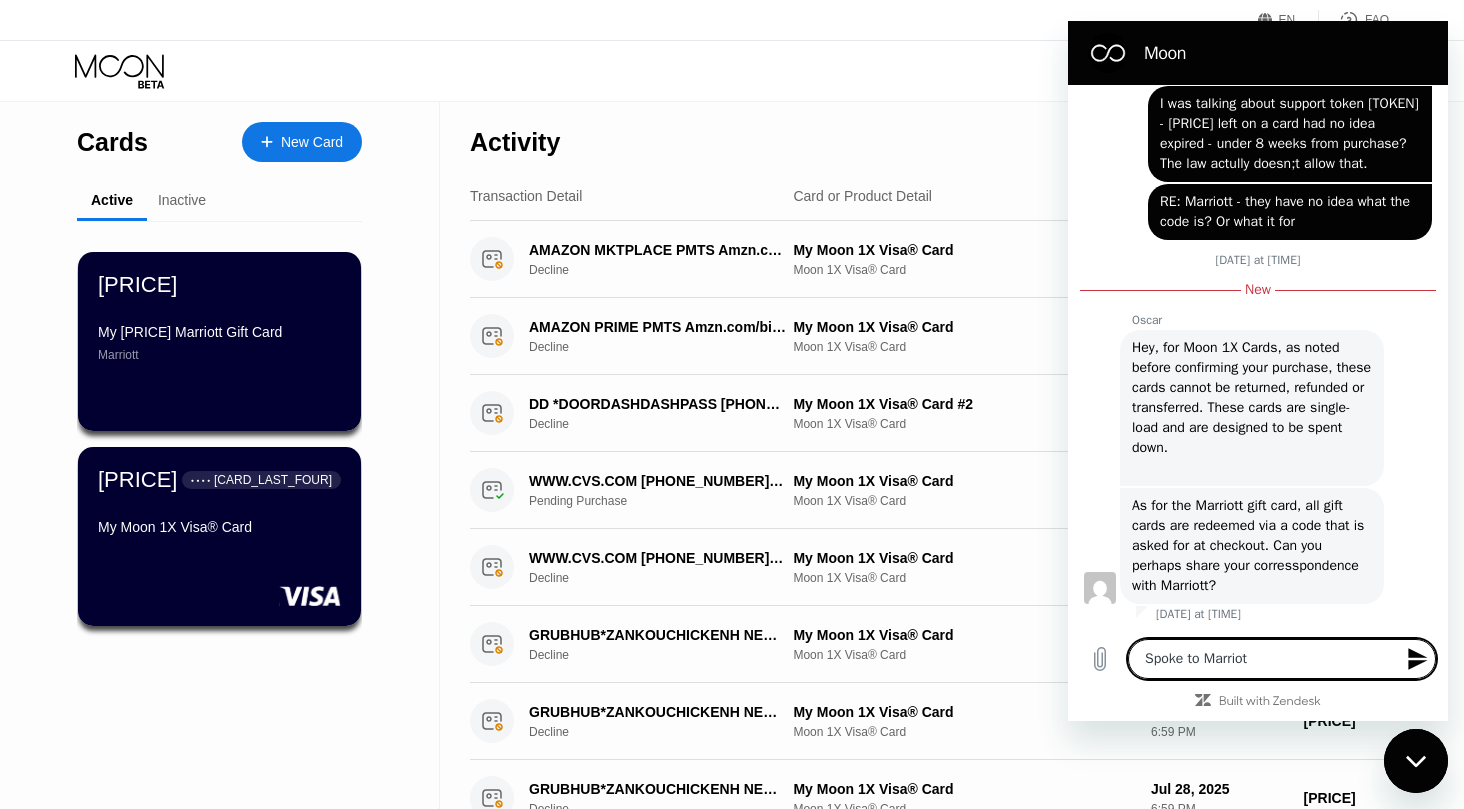 type on "Spoke to Marriott" 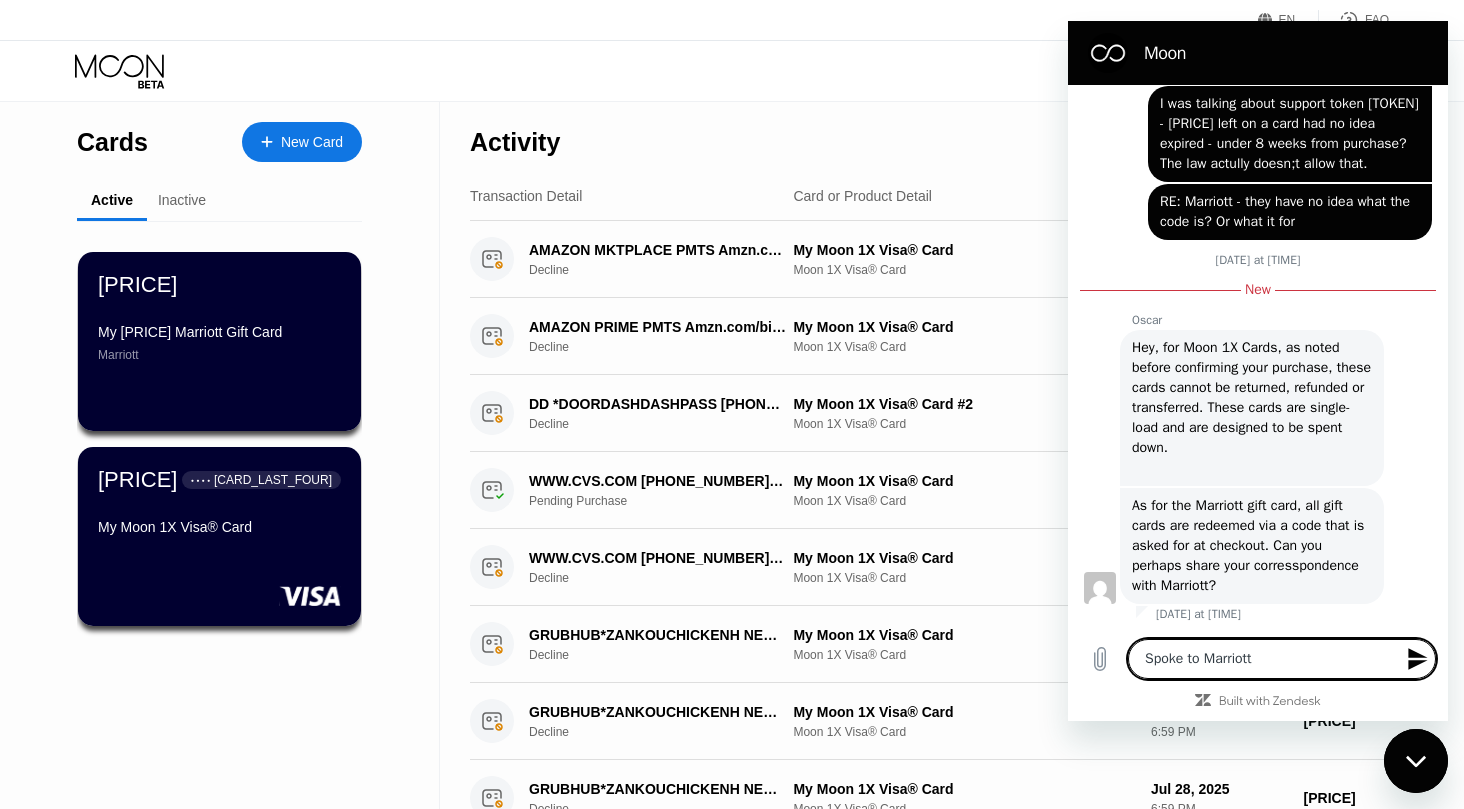 type on "Spoke to Marriott" 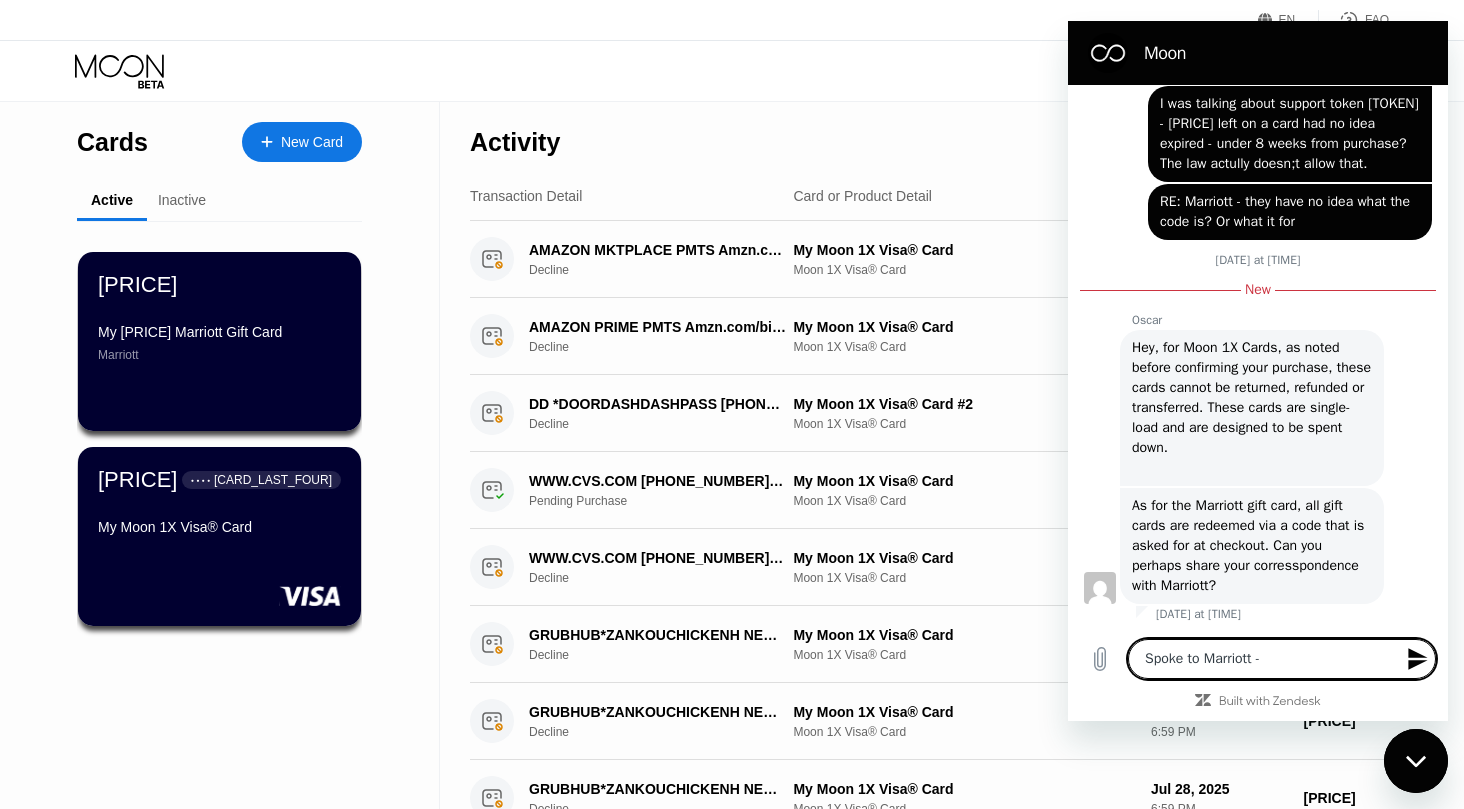 type on "Spoke to Marriott -" 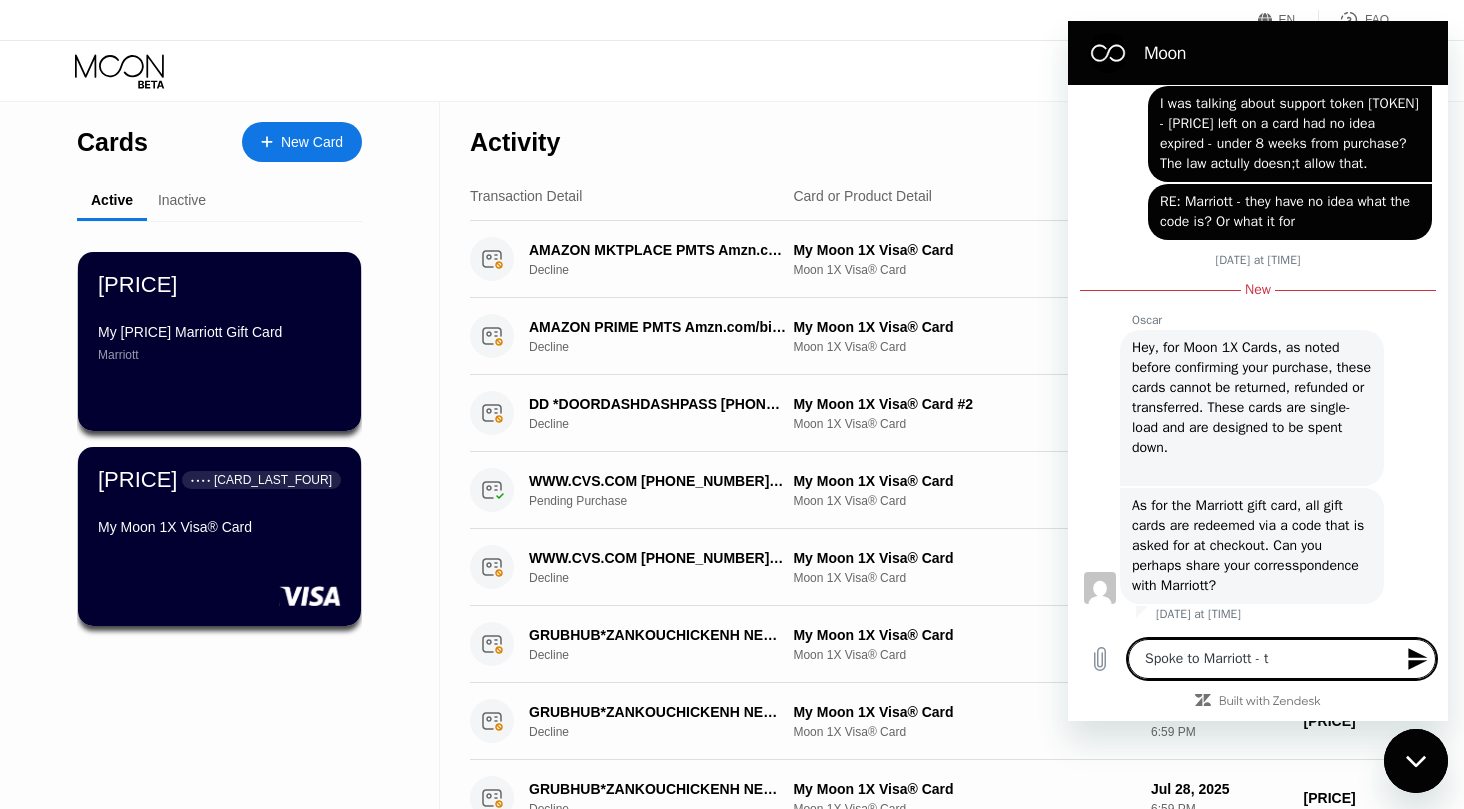 type on "Spoke to Marriott - th" 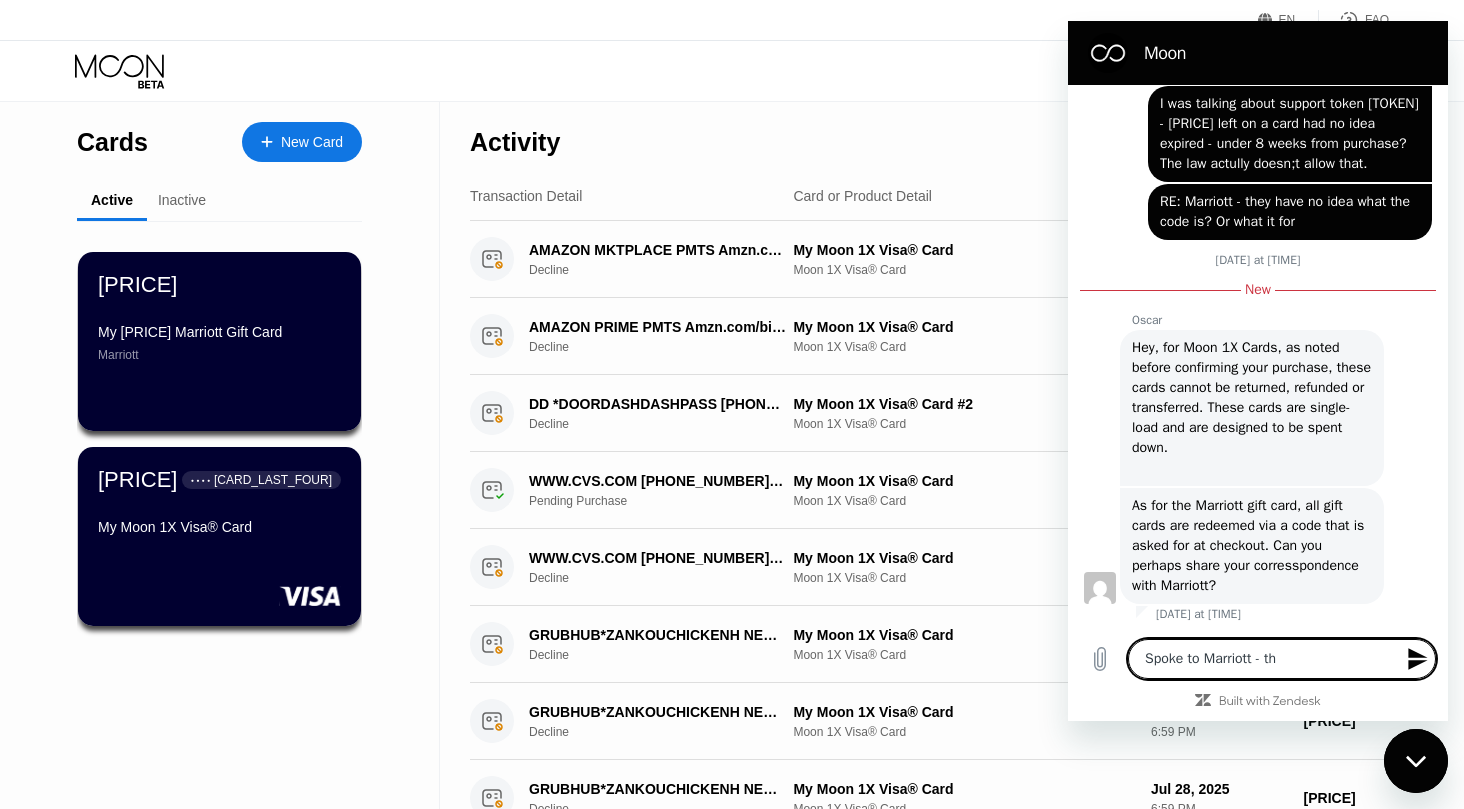 type on "Spoke to Marriott - the" 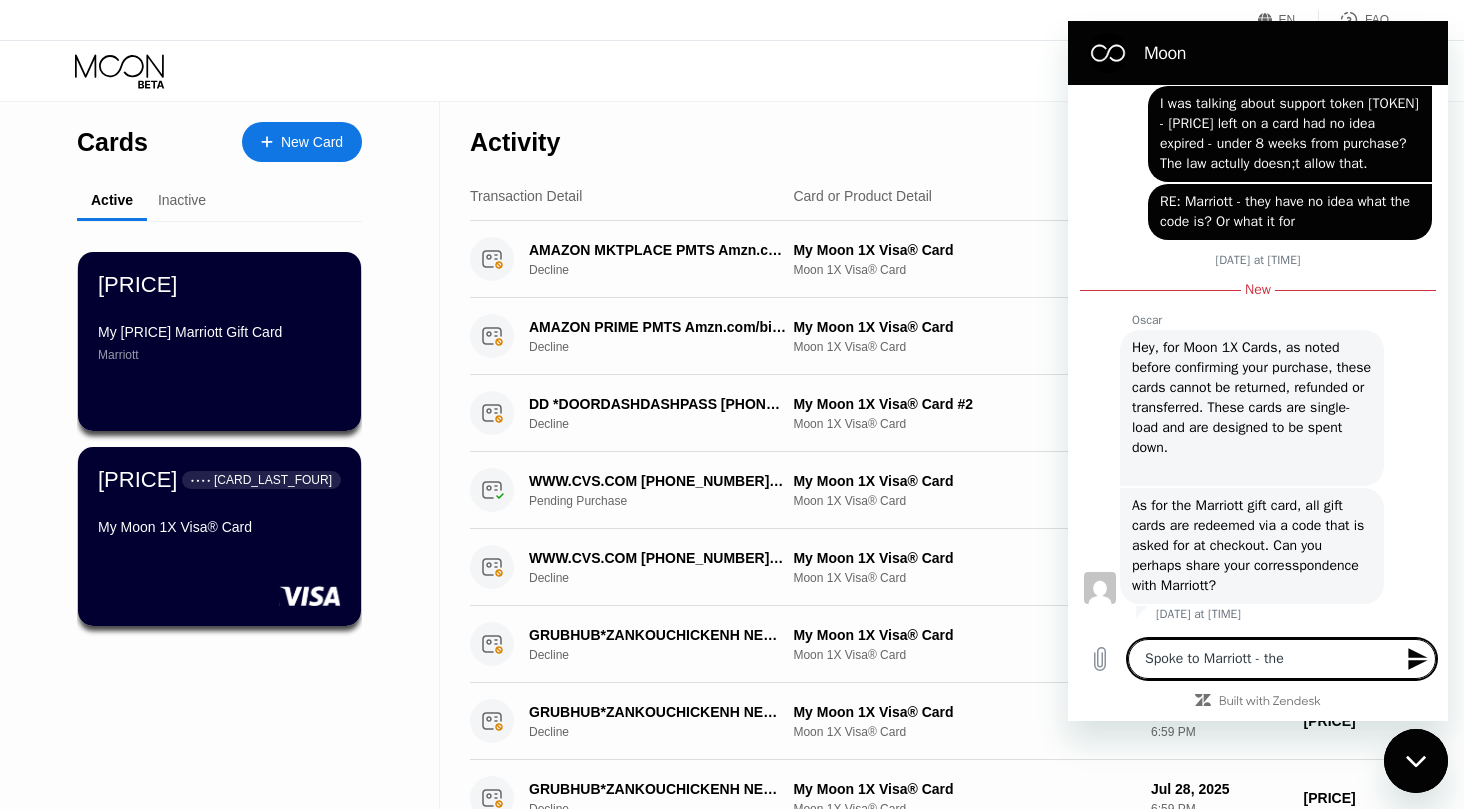 type on "Spoke to Marriott - they" 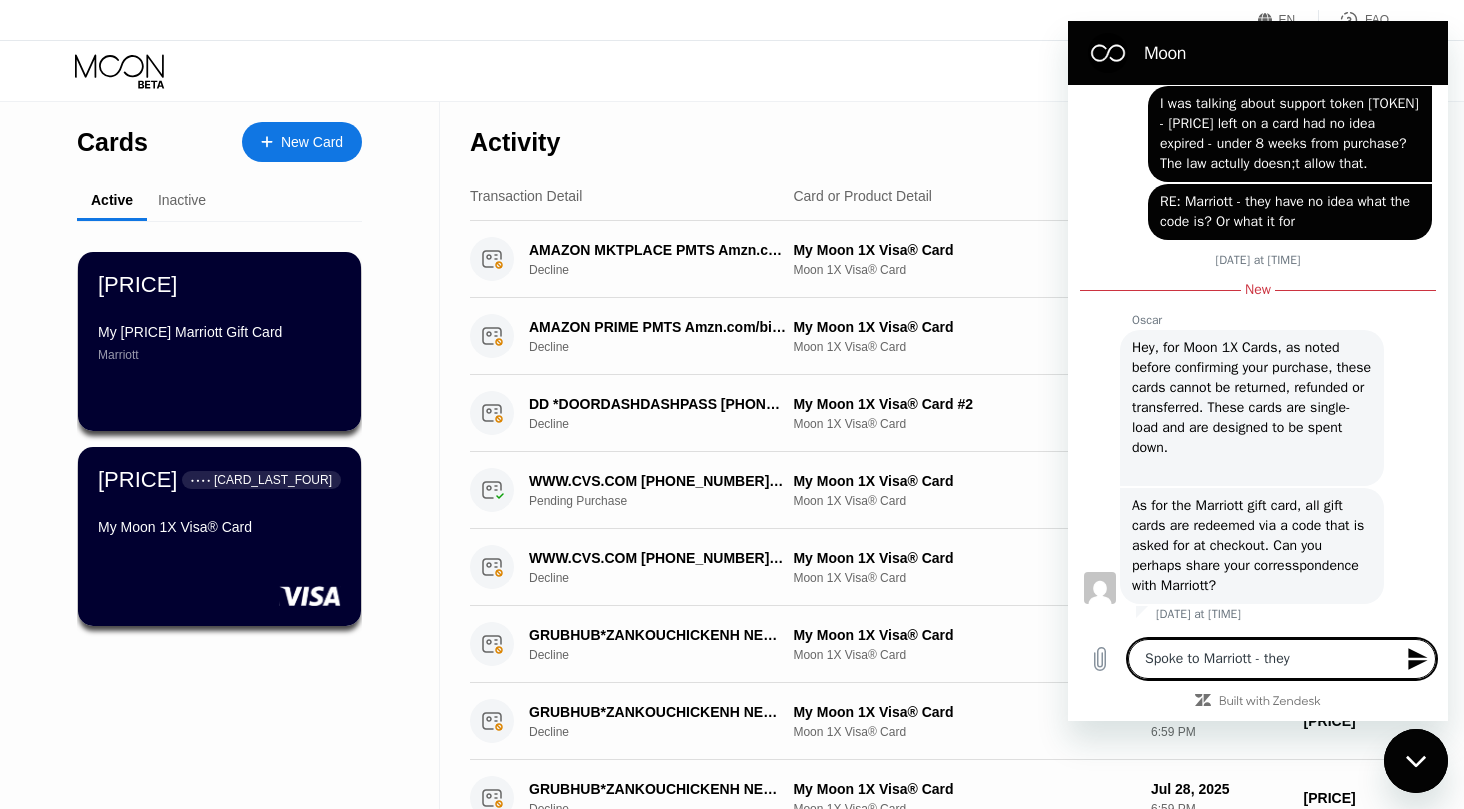 type on "Spoke to Marriott - they" 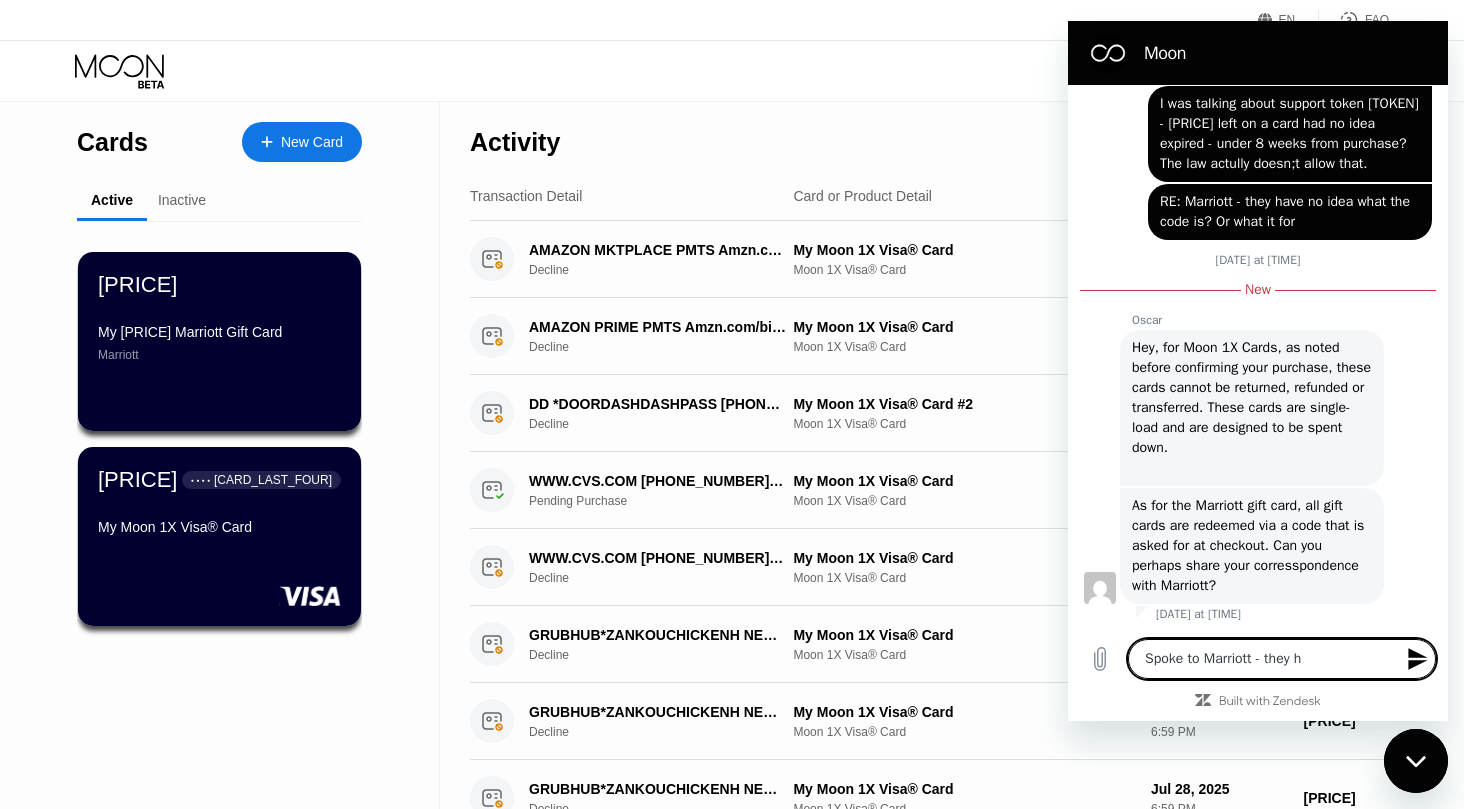type on "x" 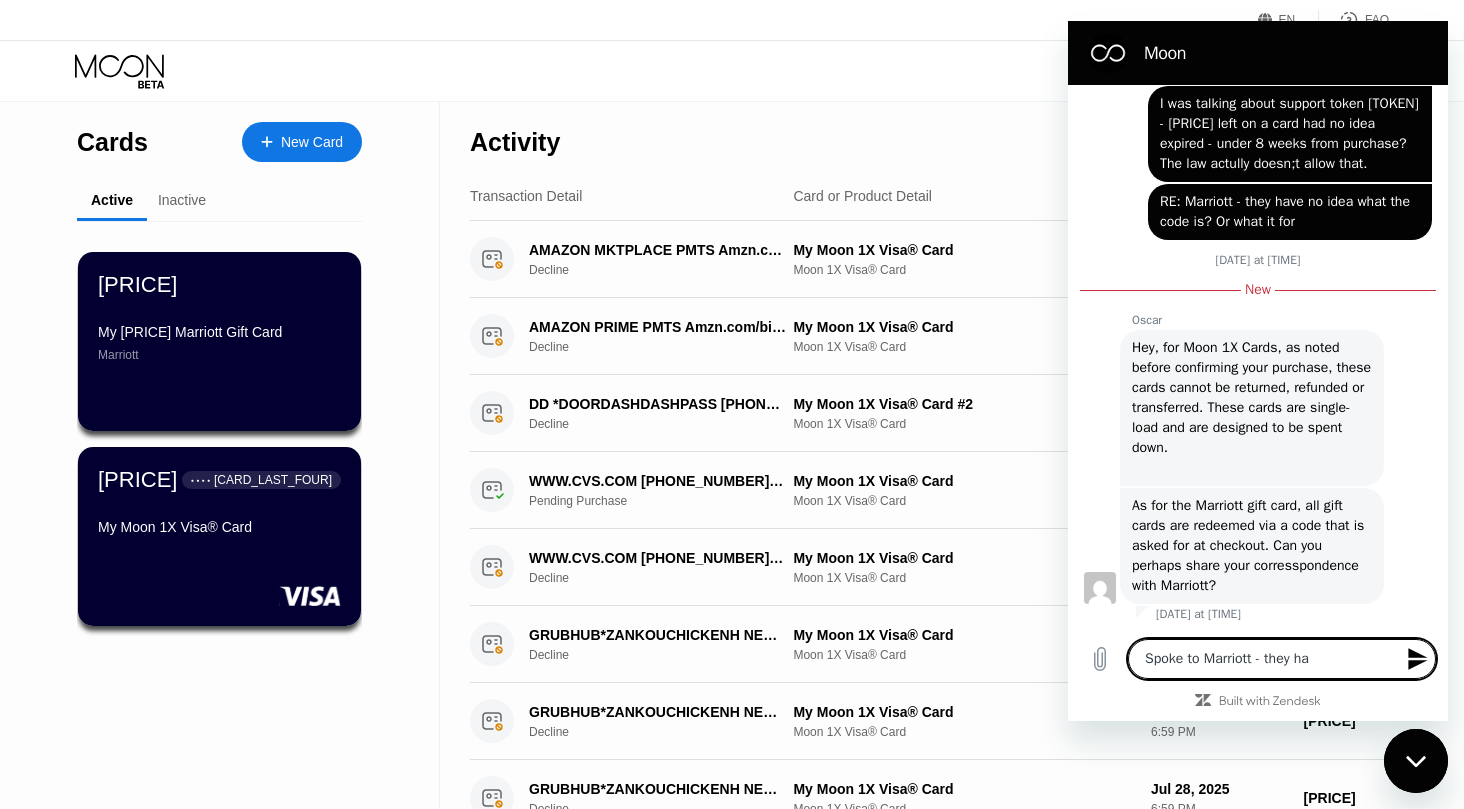 type on "Spoke to Marriott - they hav" 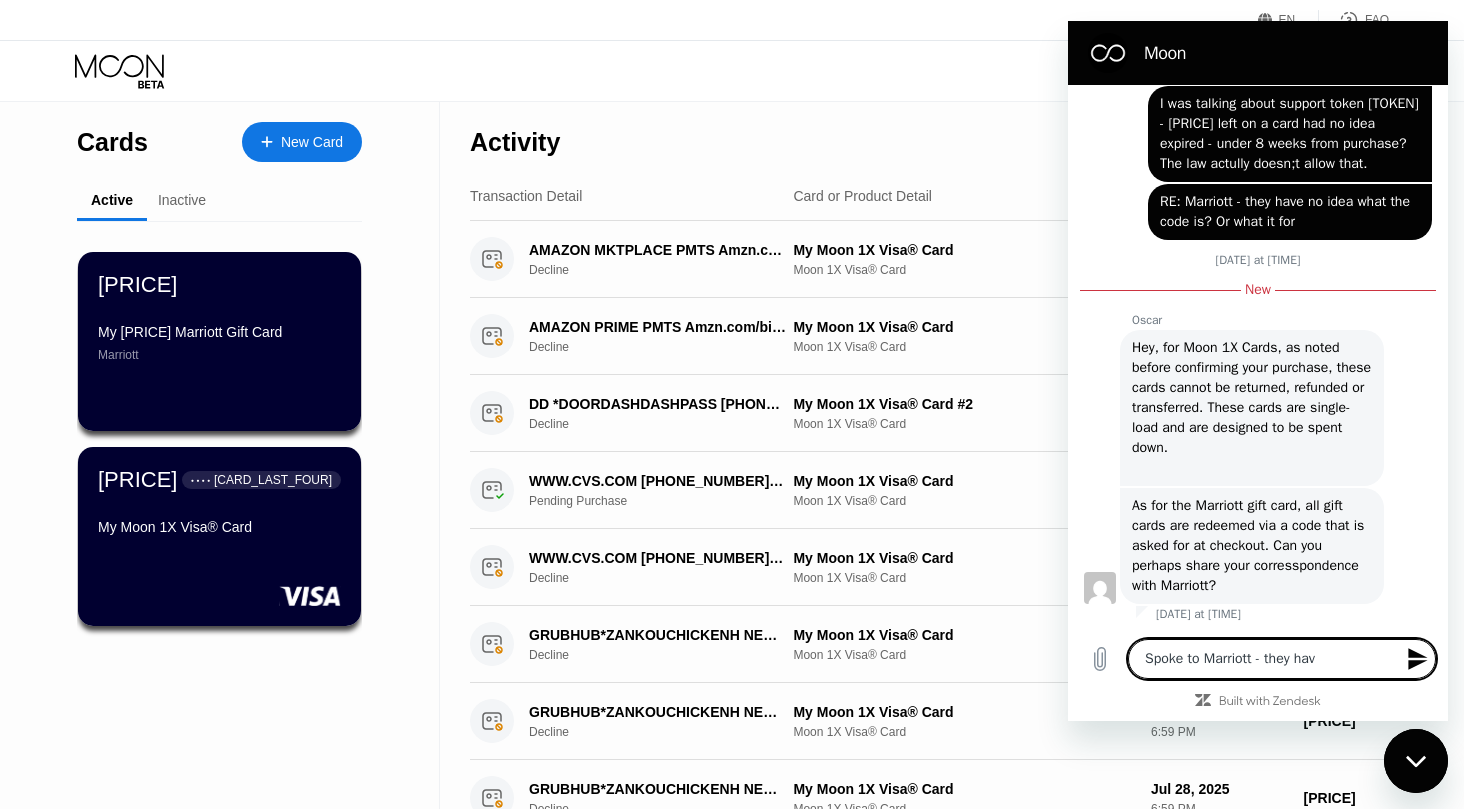 type on "Spoke to Marriott - they have" 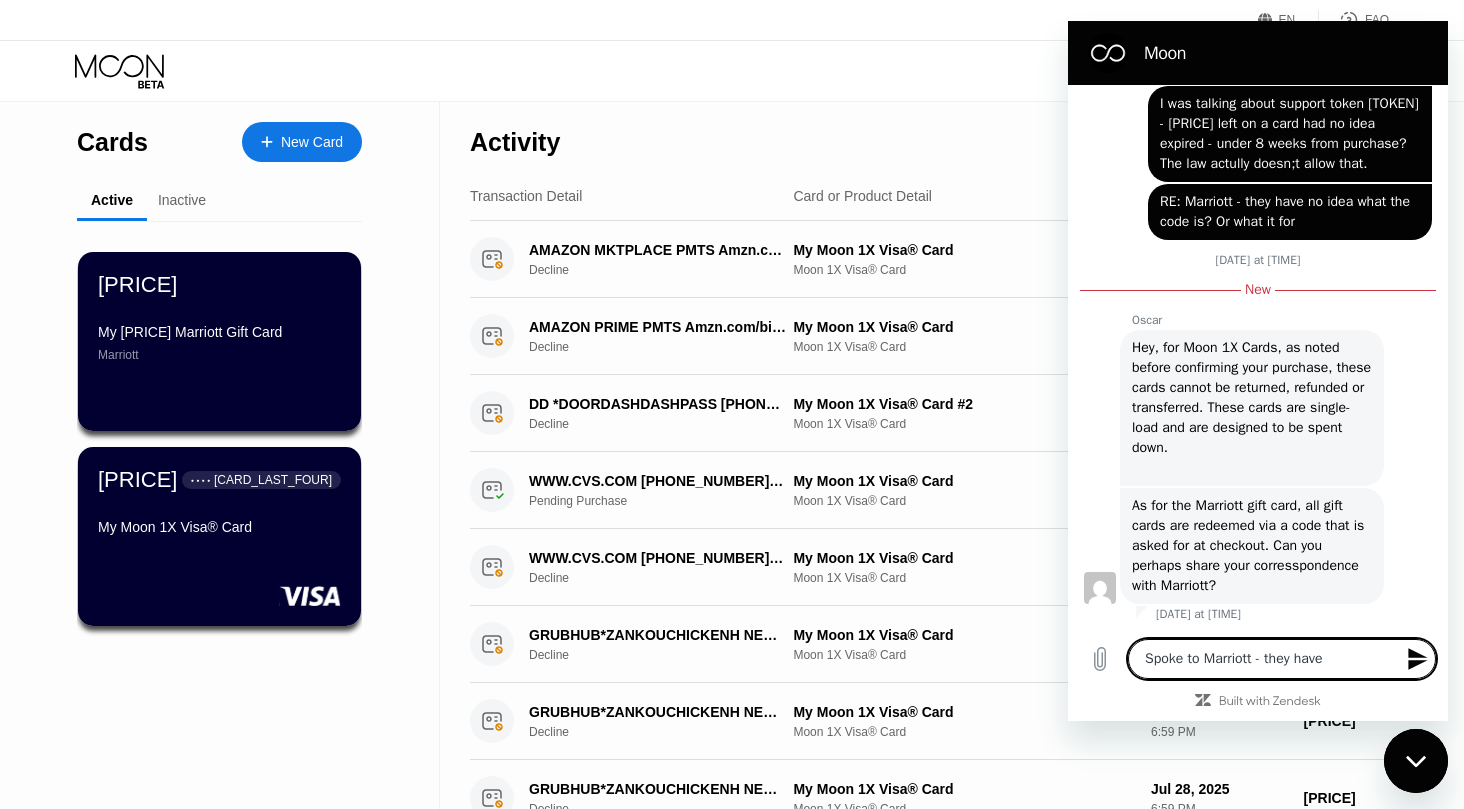 type on "Spoke to Marriott - they have" 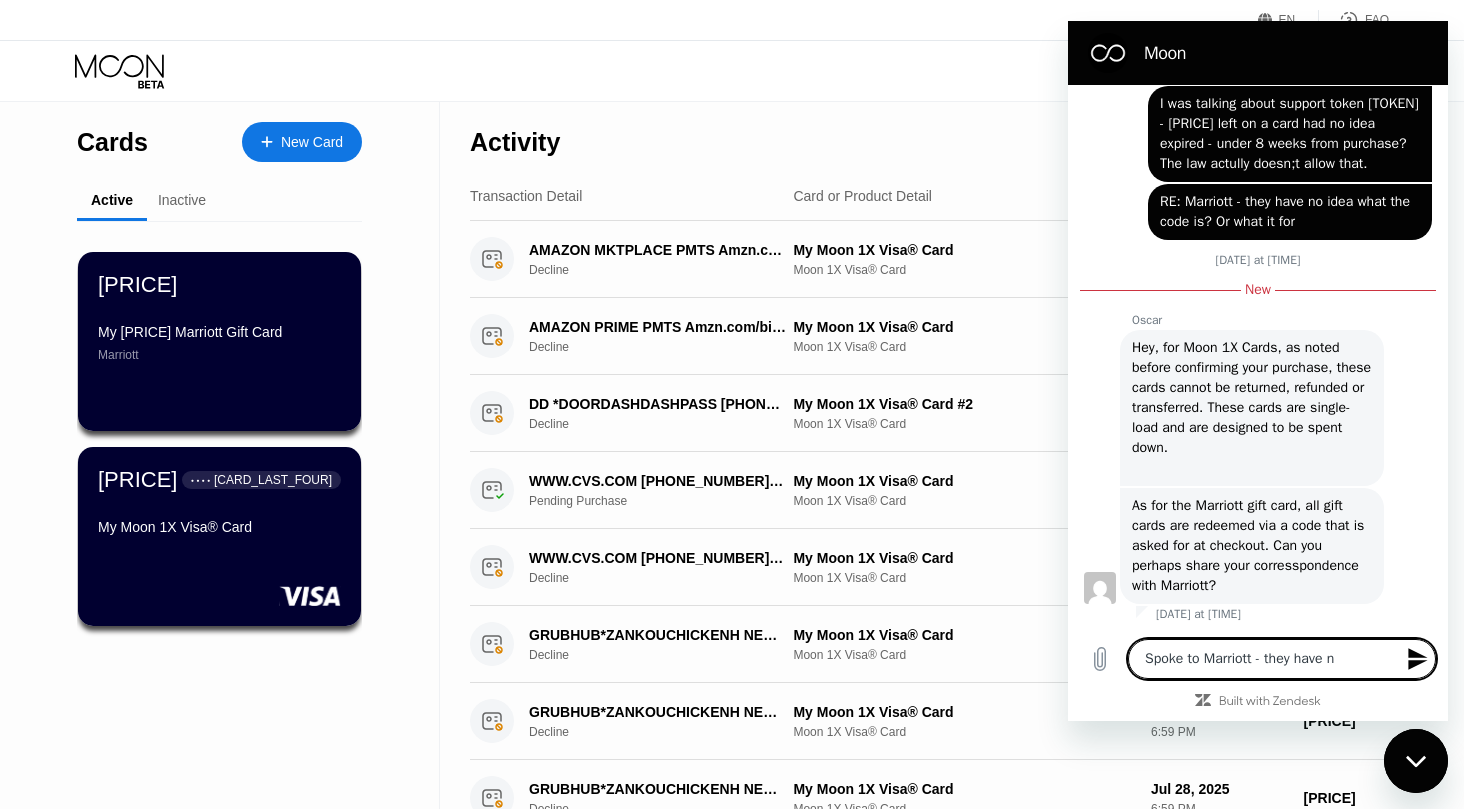 type on "Spoke to Marriott - they have ne" 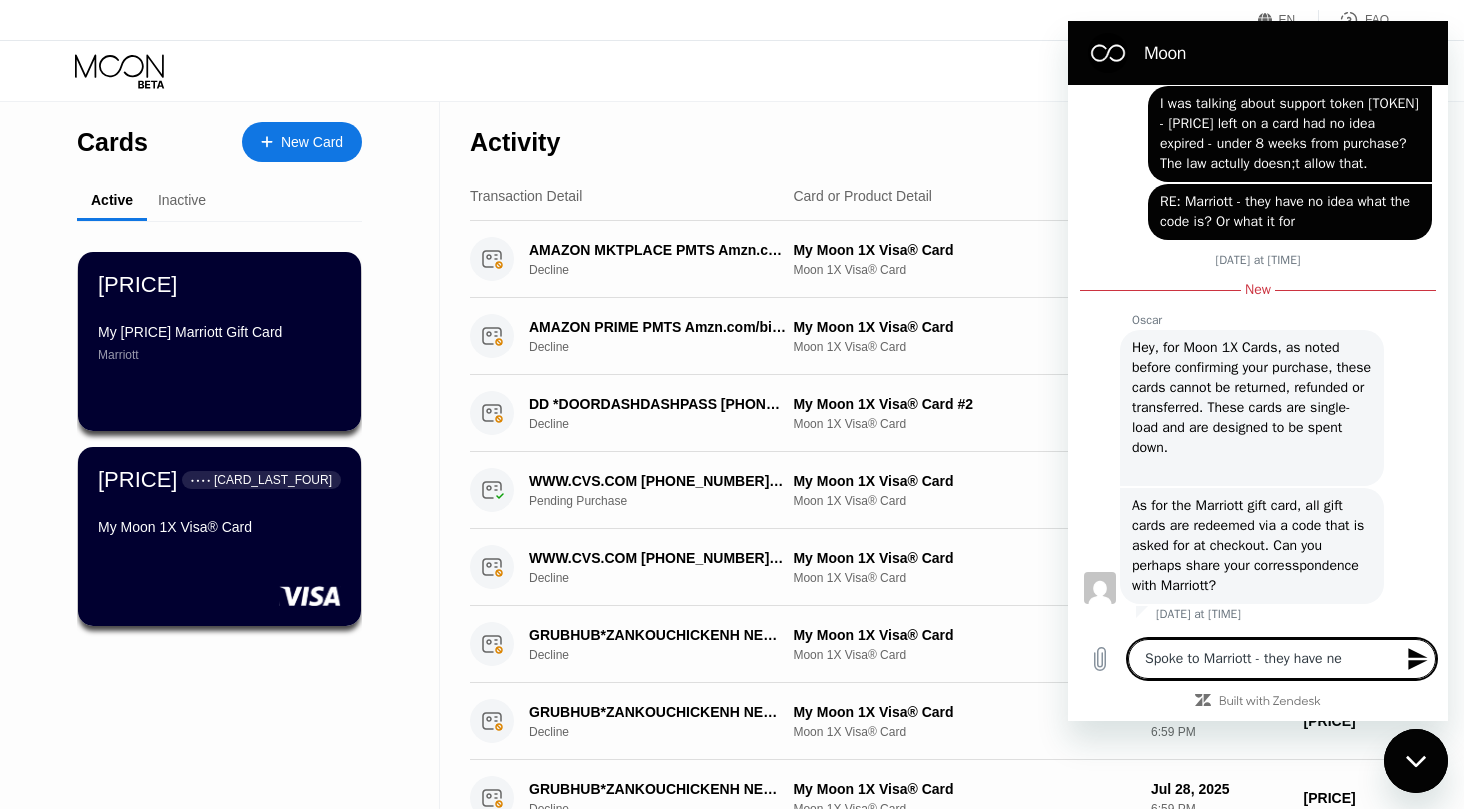 type on "Spoke to Marriott - they have nev" 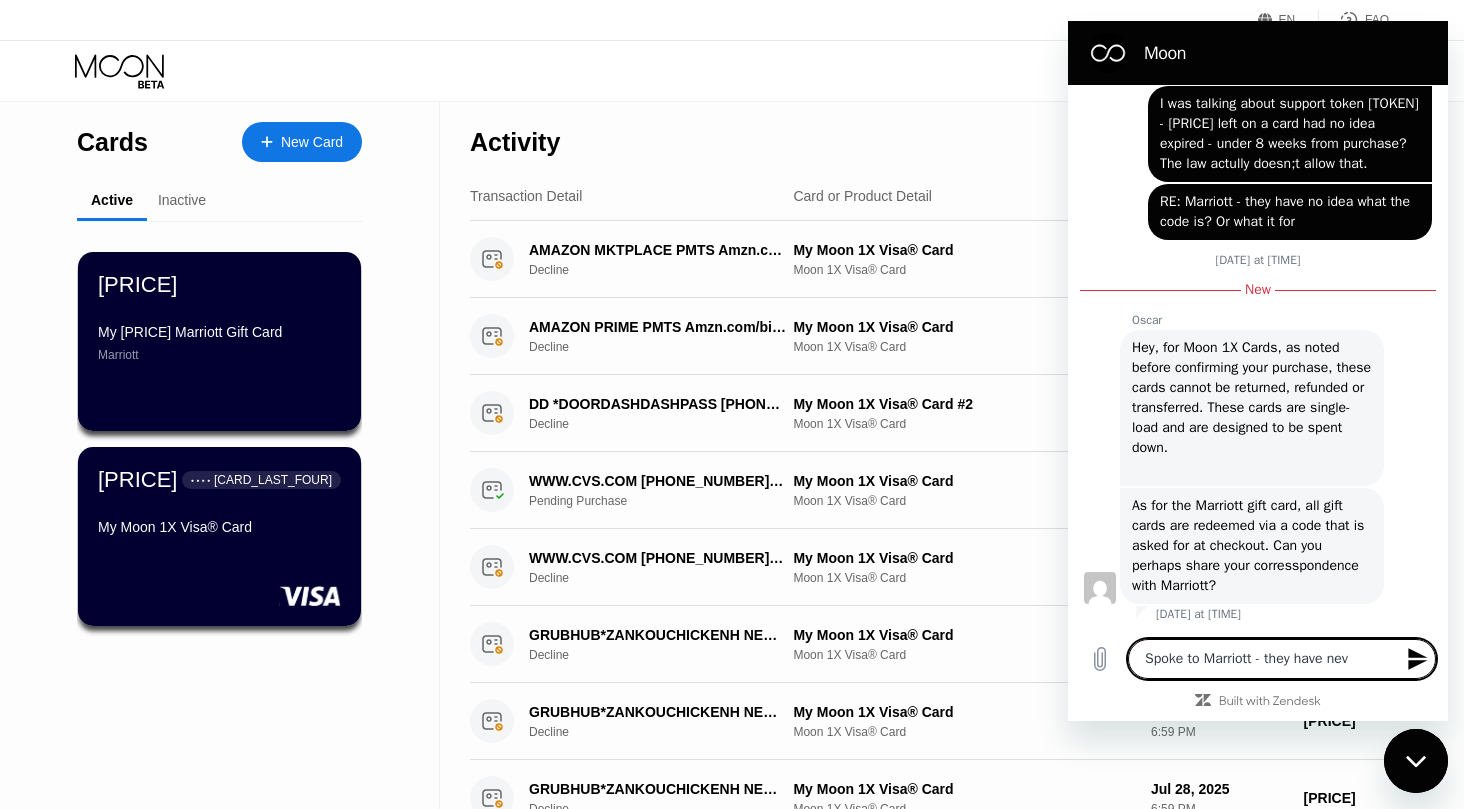 type on "Spoke to Marriott - they have neve" 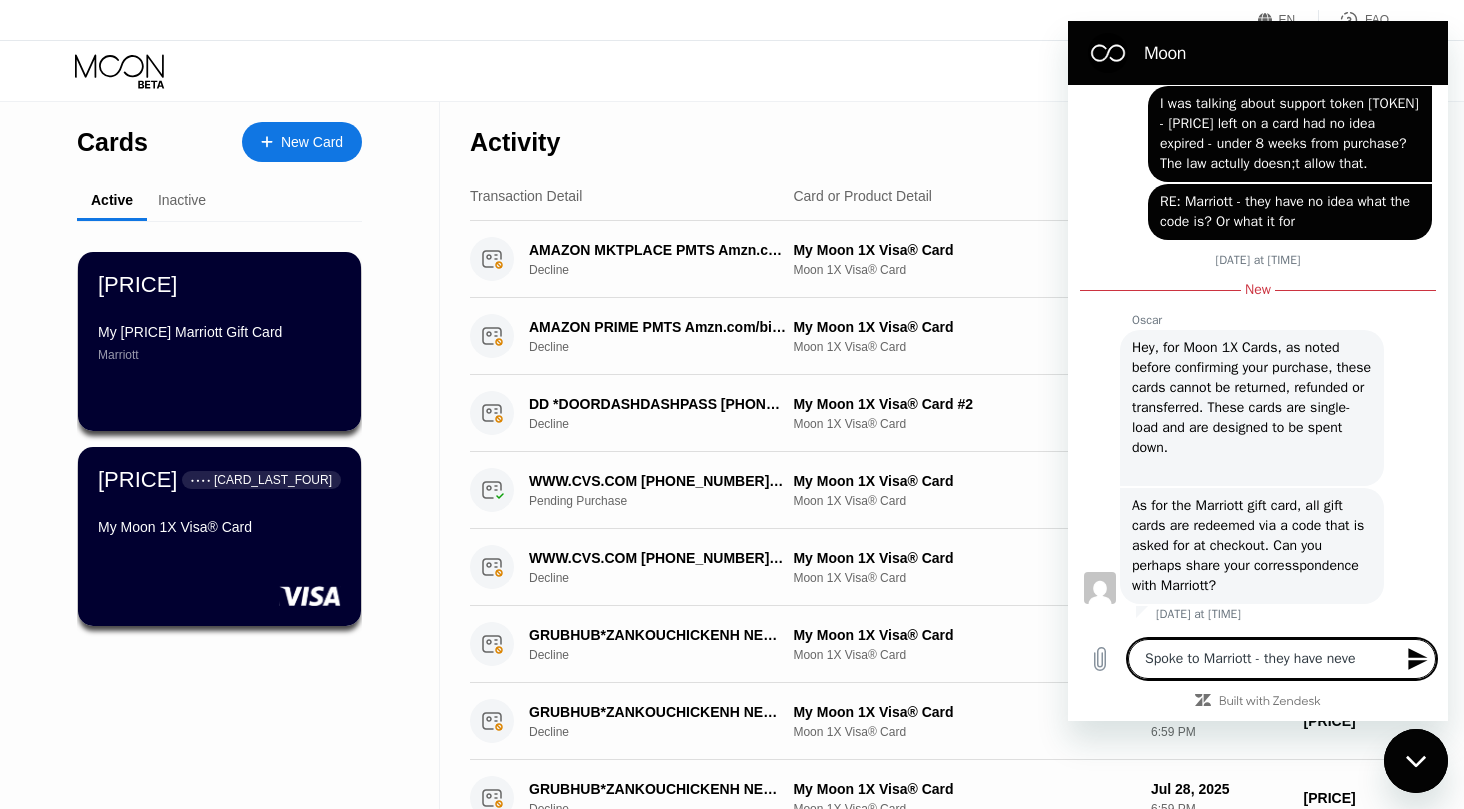 type on "Spoke to Marriott - they have never" 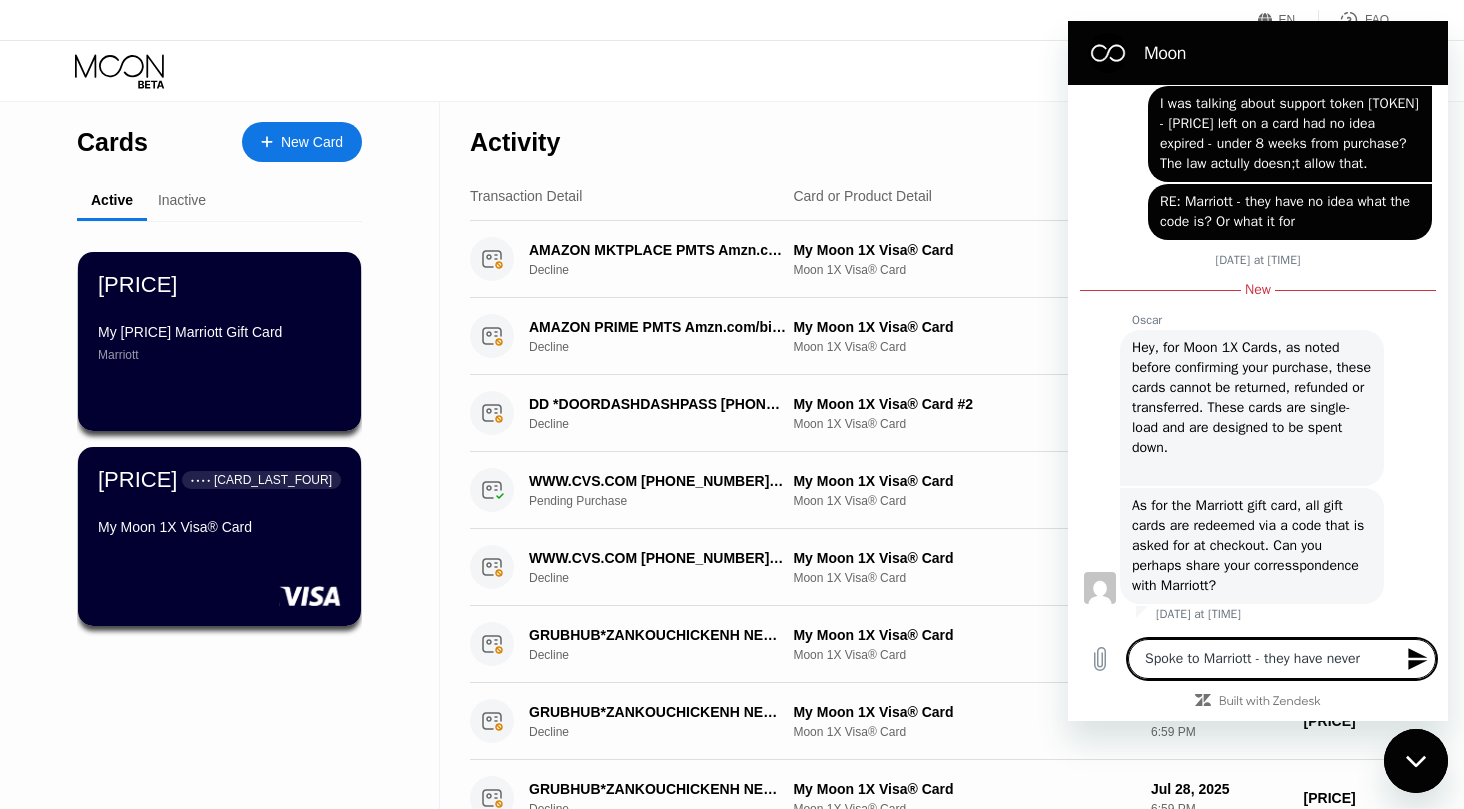 type on "Spoke to Marriott - they have never" 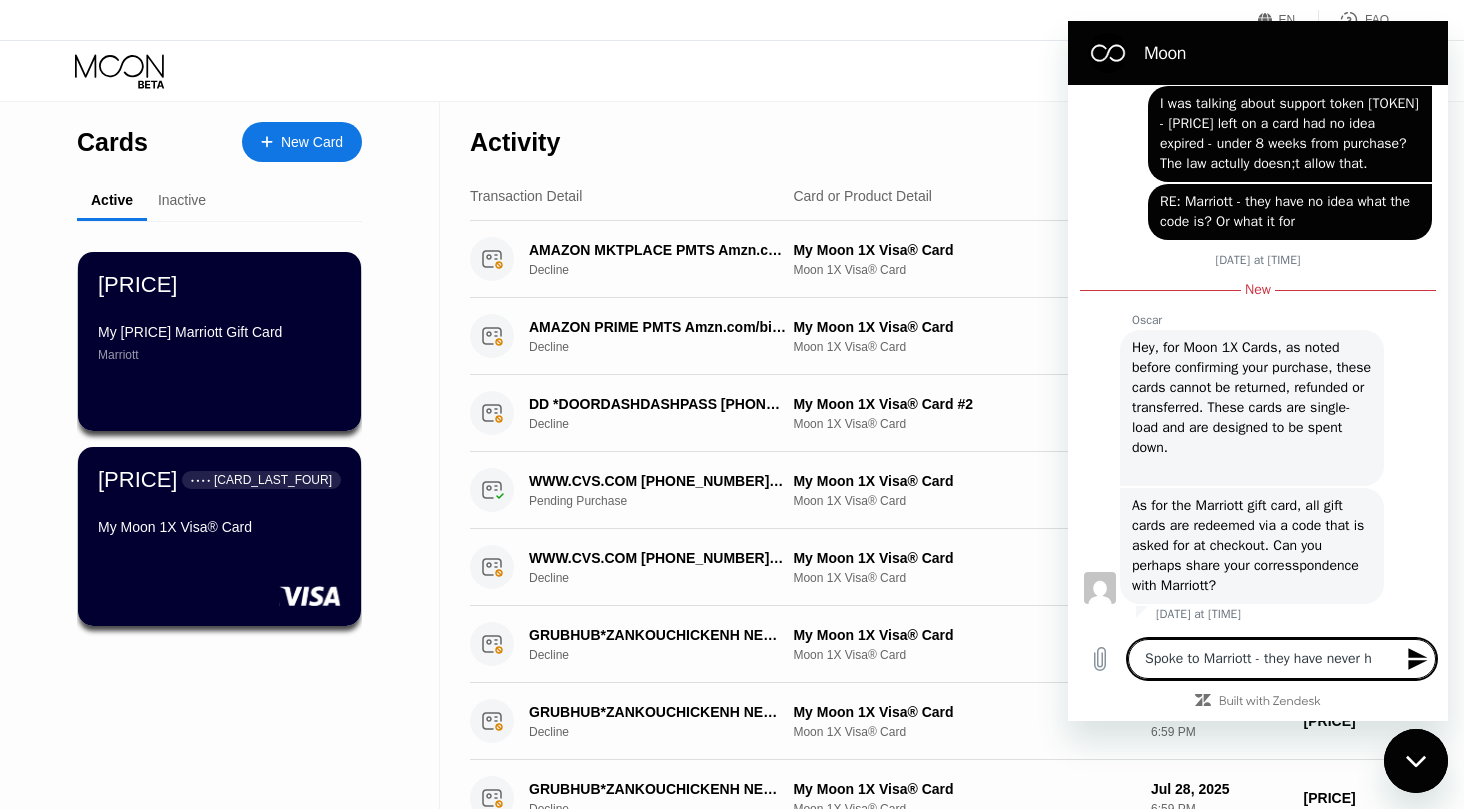 type on "Spoke to Marriott - they have never he" 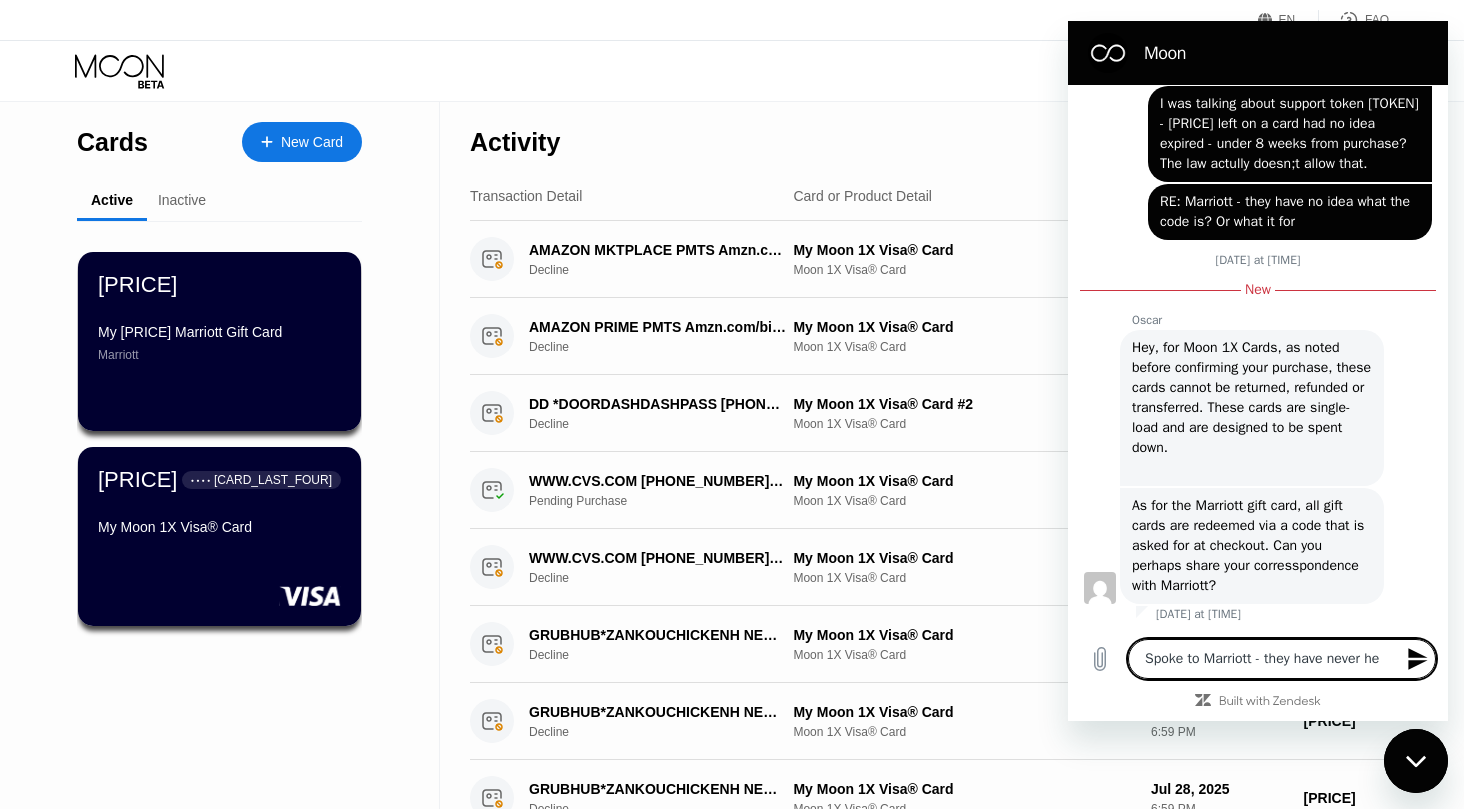 type on "Spoke to Marriott - they have never hea" 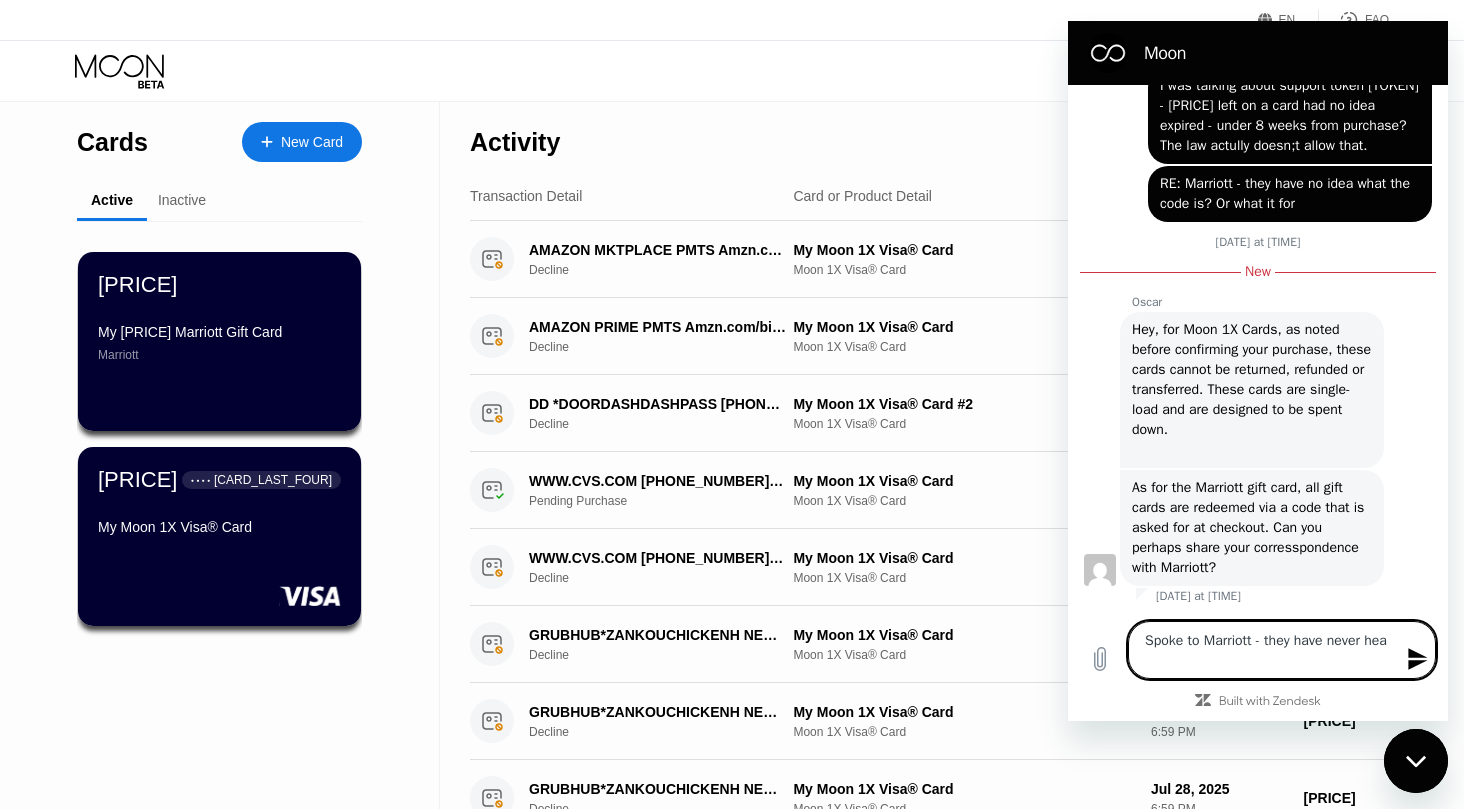 type on "Spoke to Marriott - they have never hear" 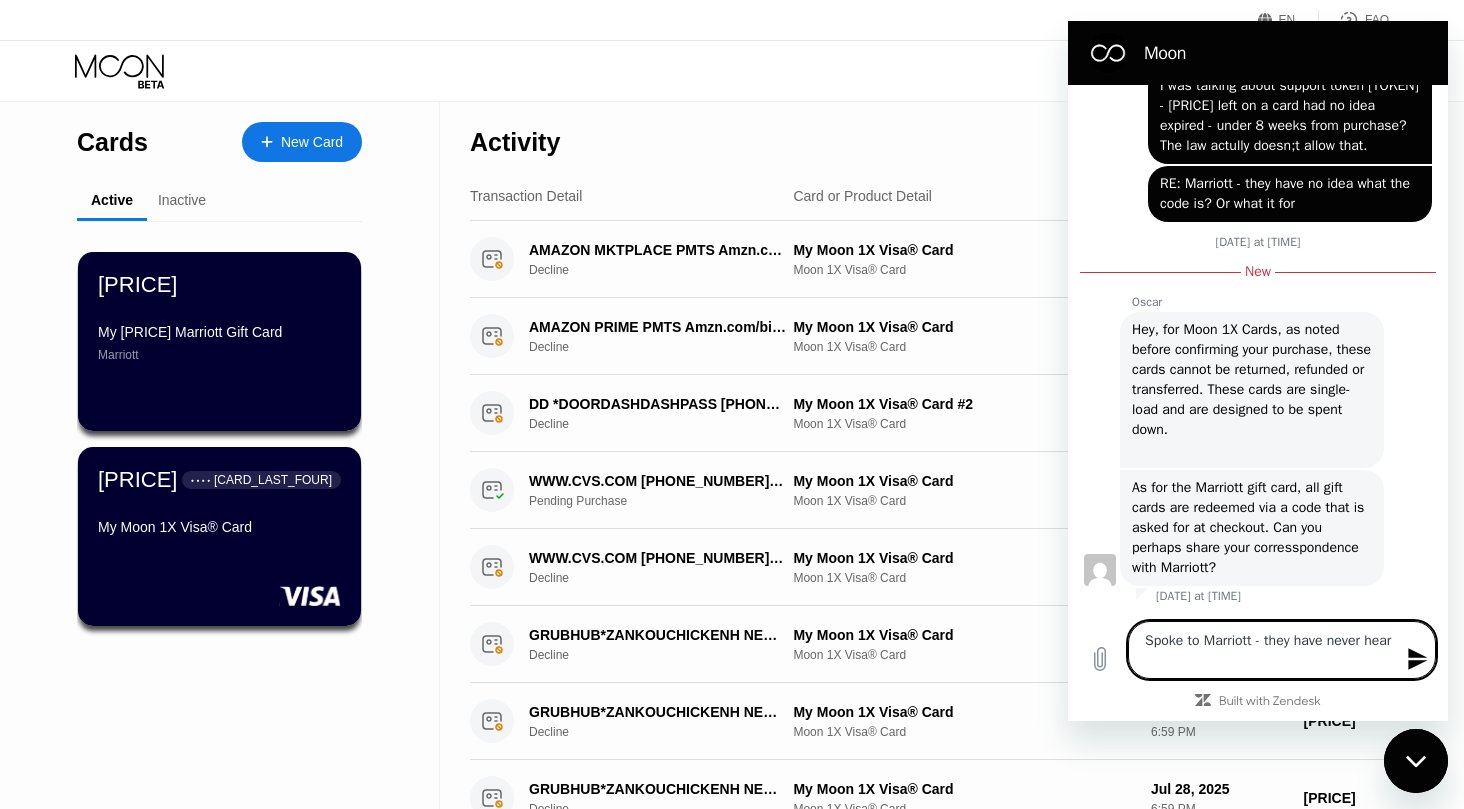 type on "Spoke to Marriott - they have never heard" 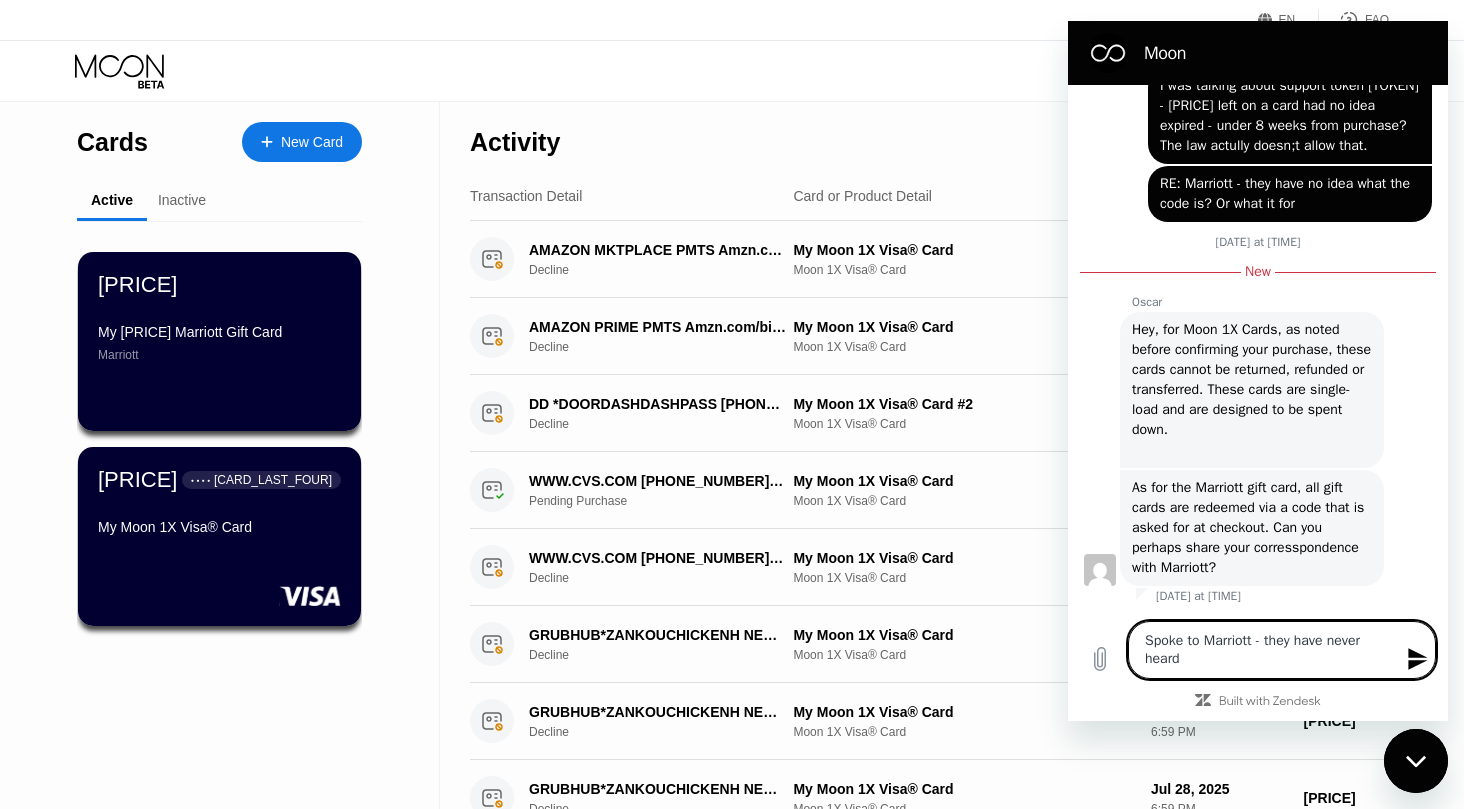 type on "Spoke to Marriott - they have never heard" 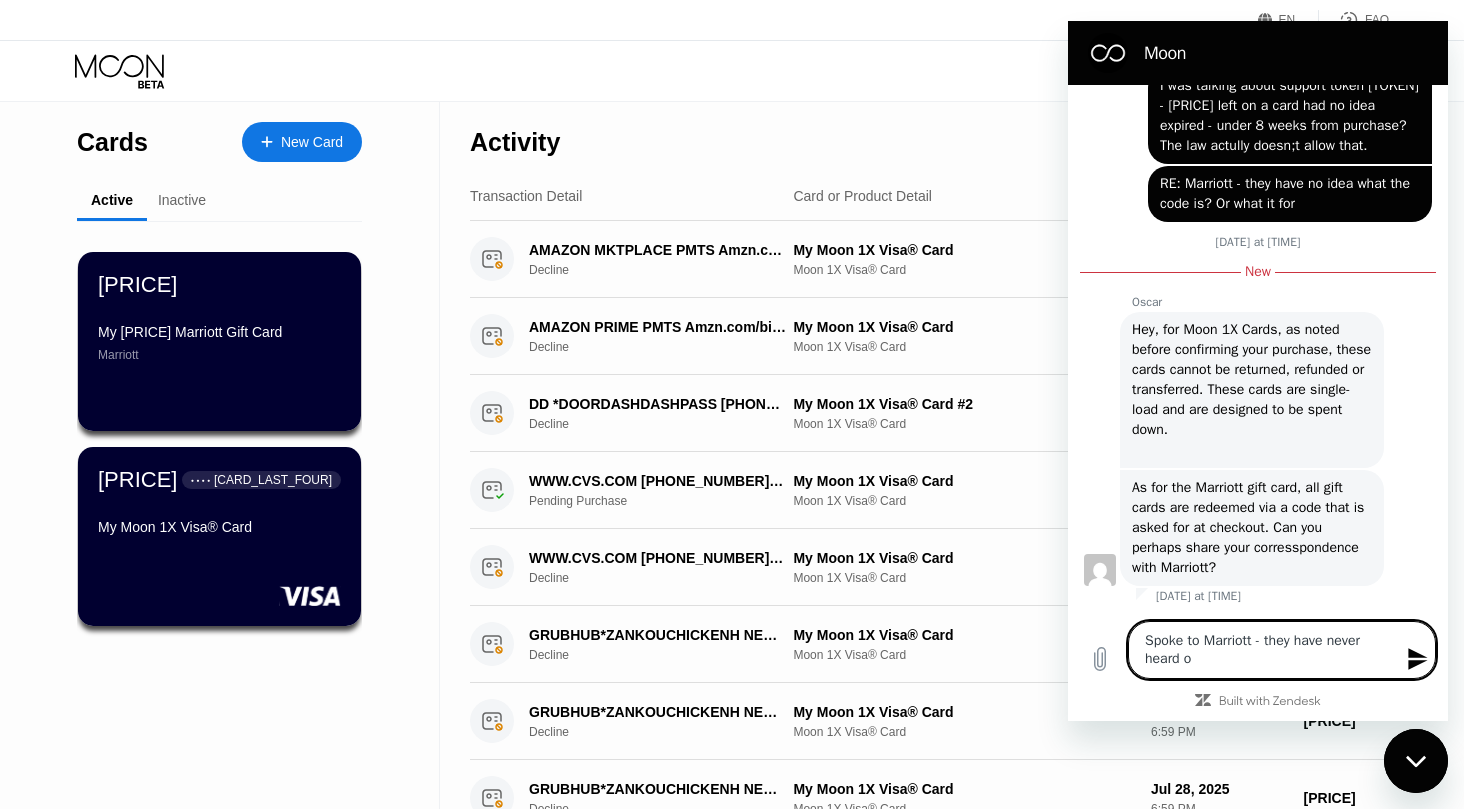 type on "Spoke to Marriott - they have never heard of" 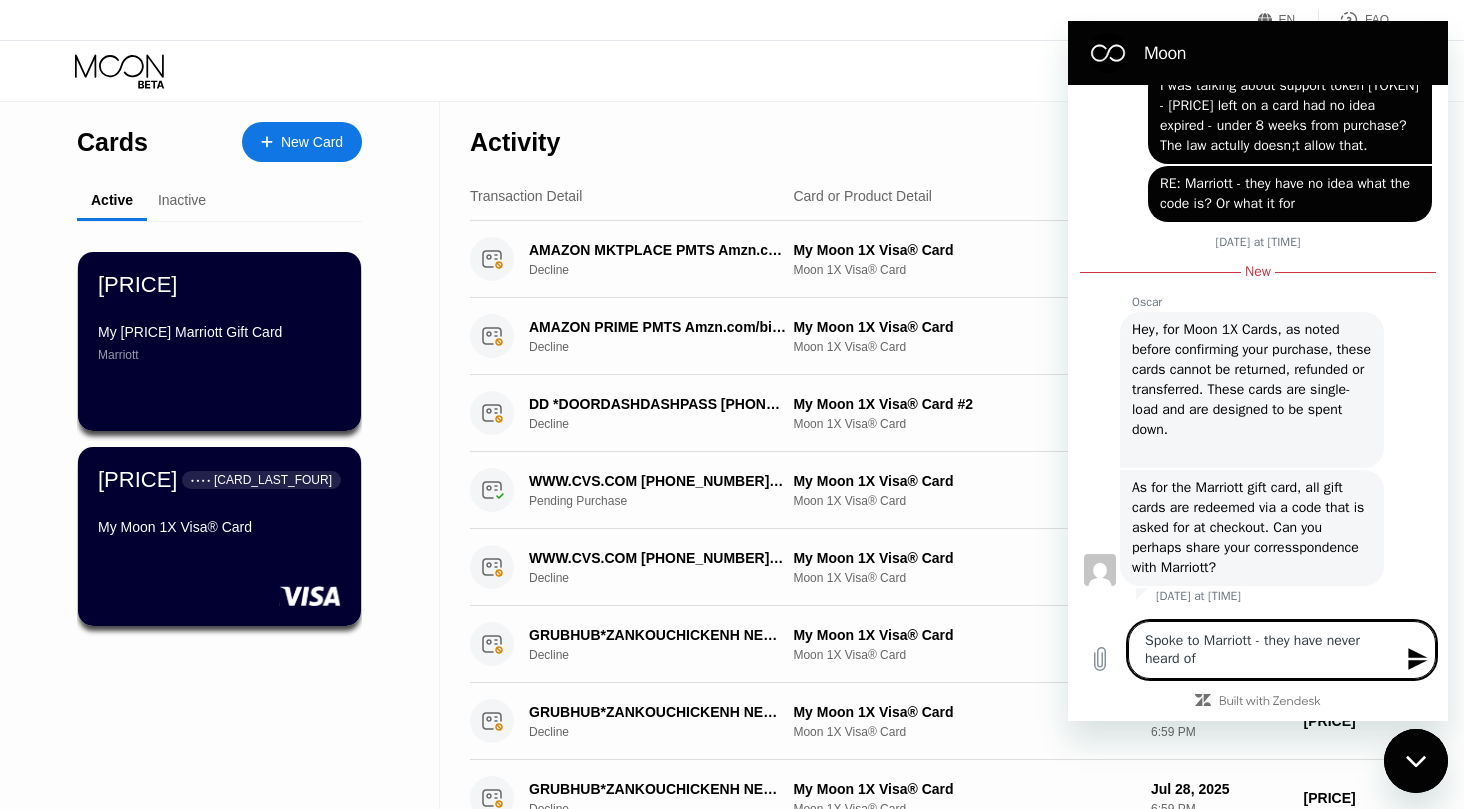 type on "Spoke to Marriott - they have never heard of" 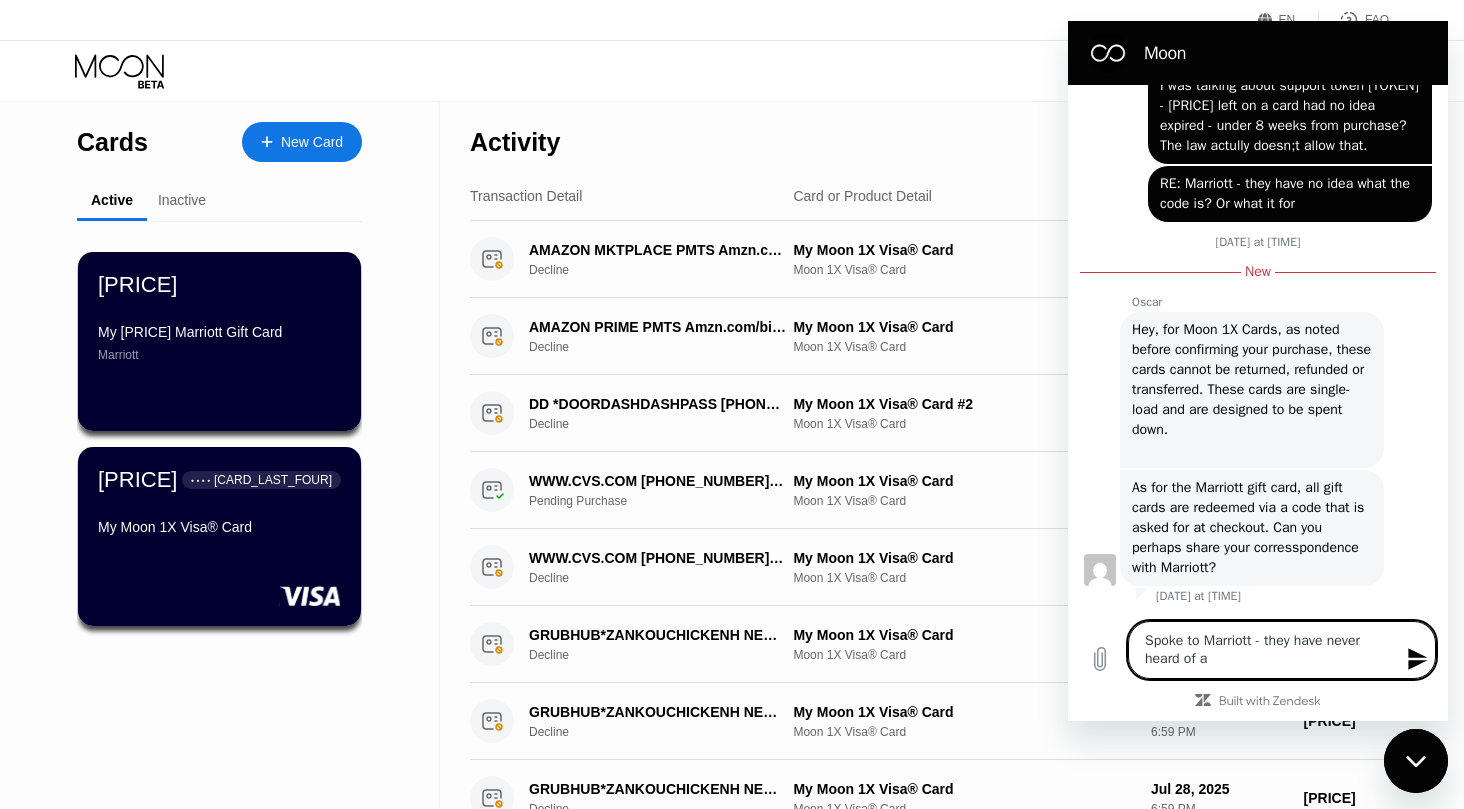 type on "Spoke to Marriott - they have never heard of a" 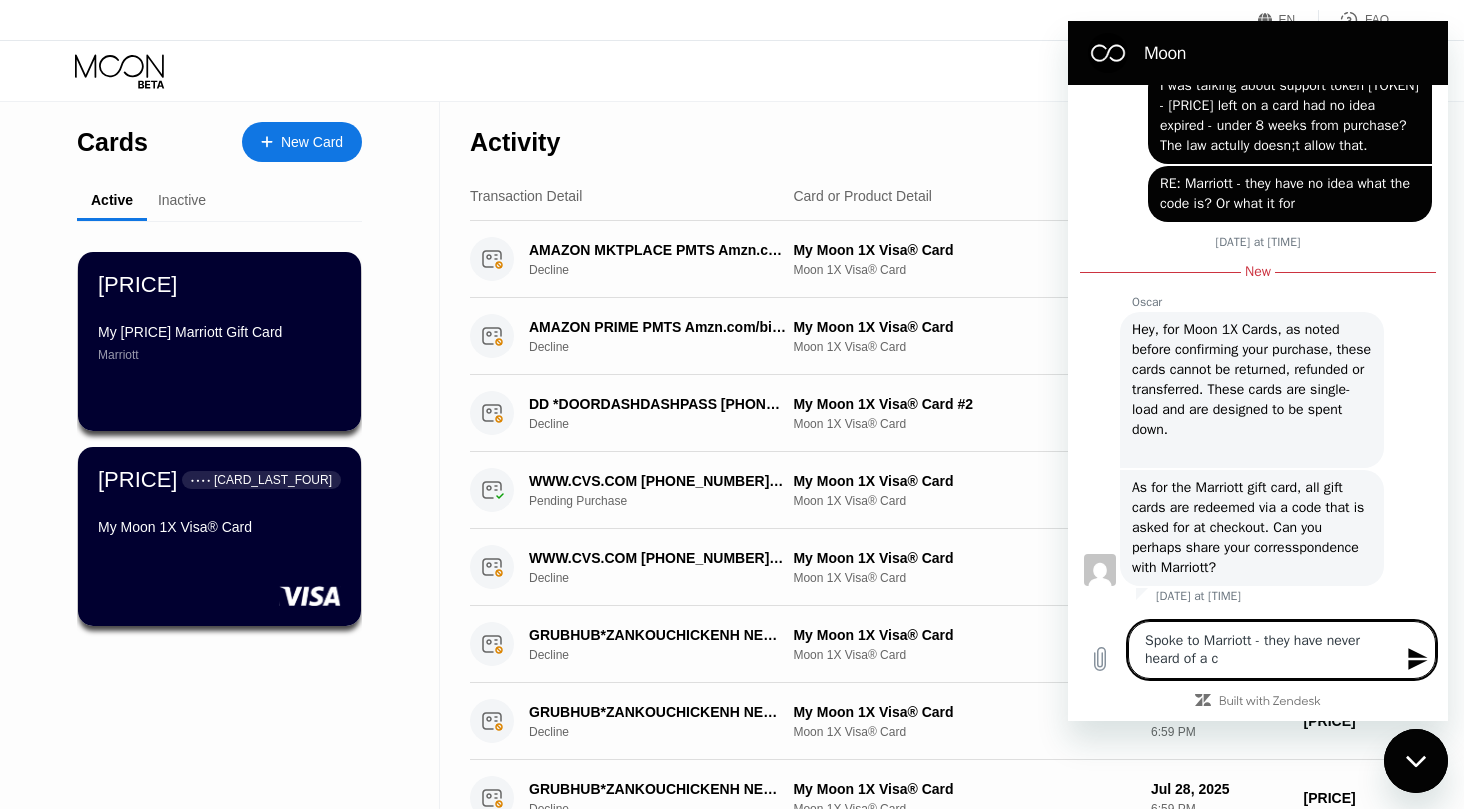 type on "x" 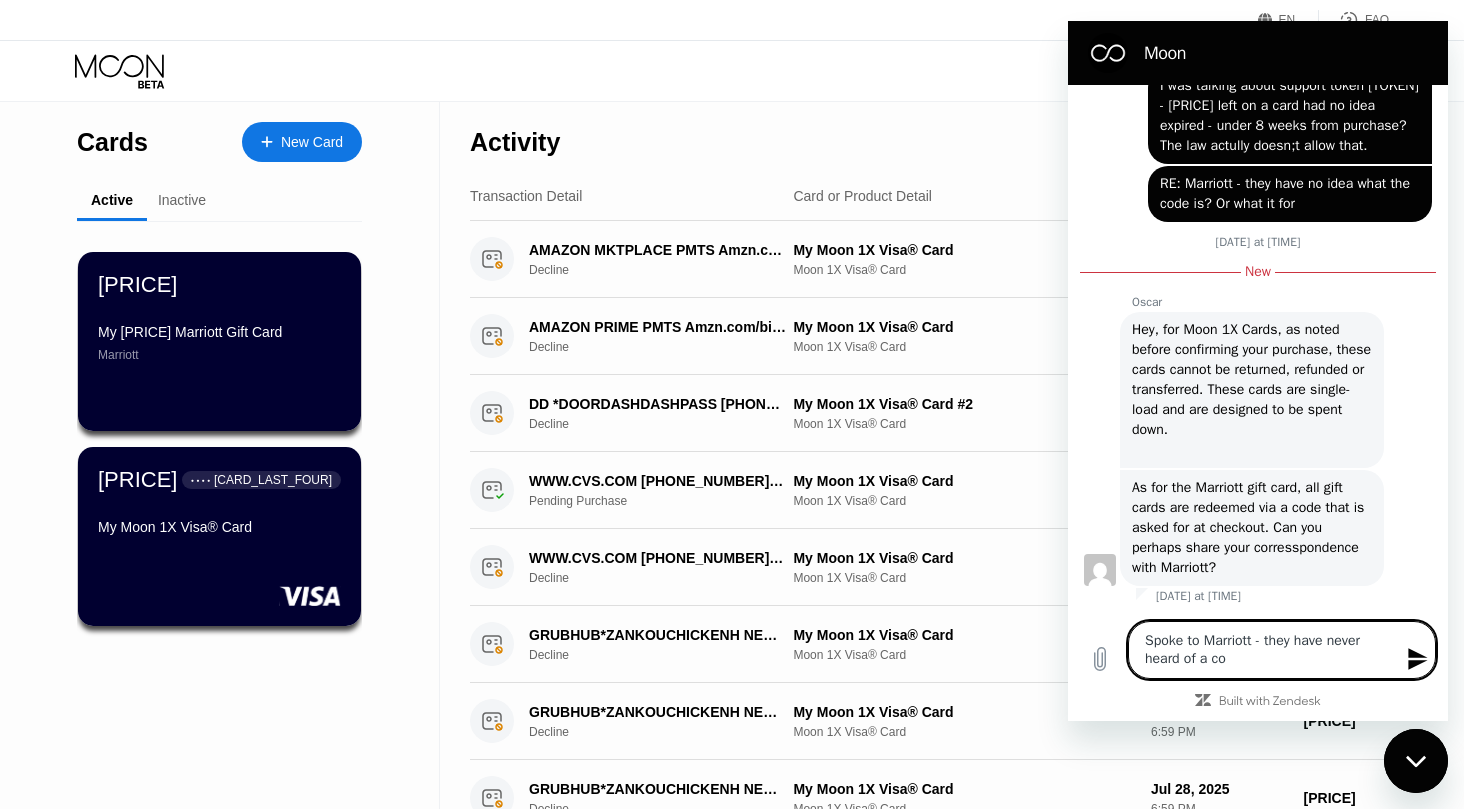 type on "Spoke to Marriott - they have never heard of a cod" 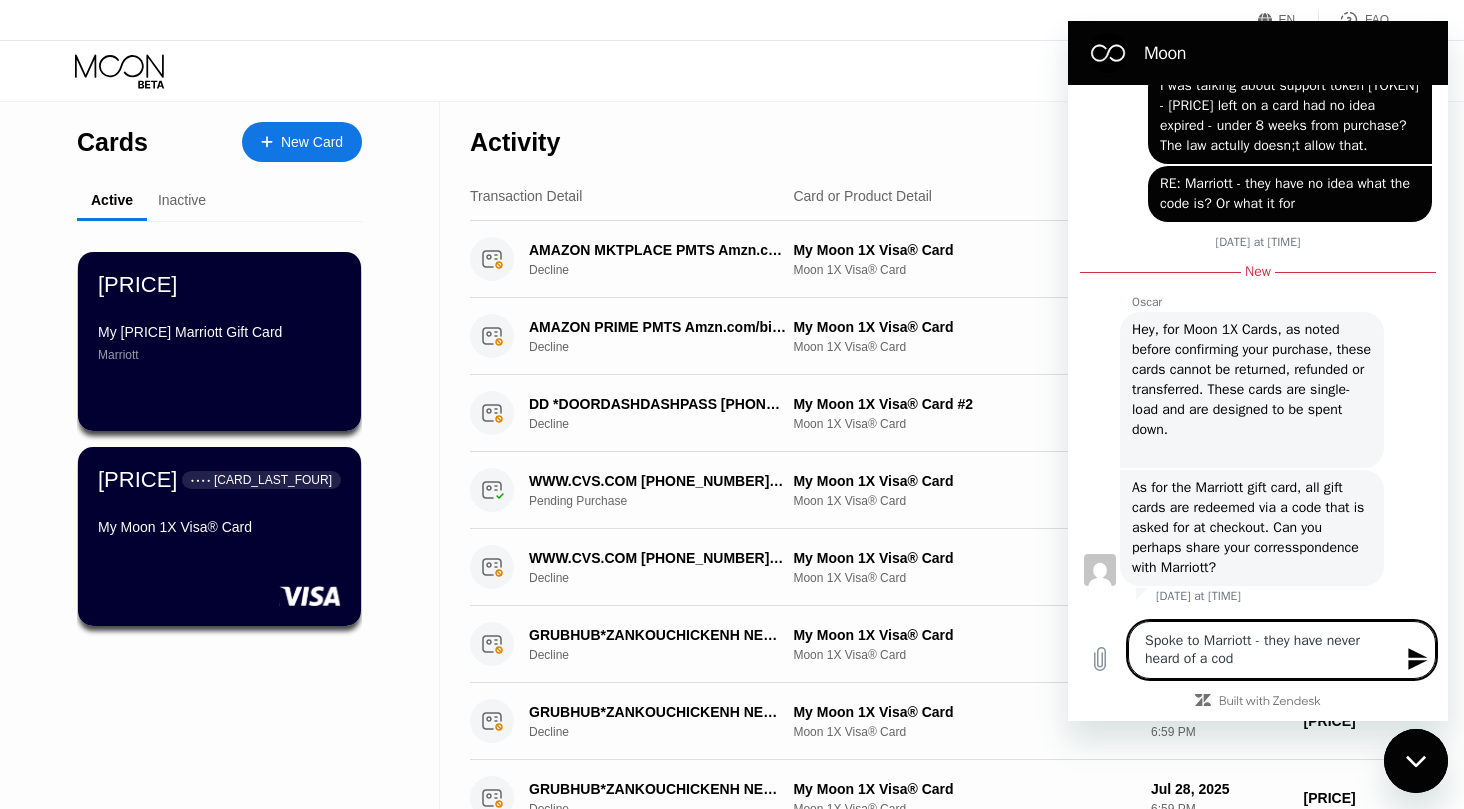 type on "Spoke to Marriott - they have never heard of a code" 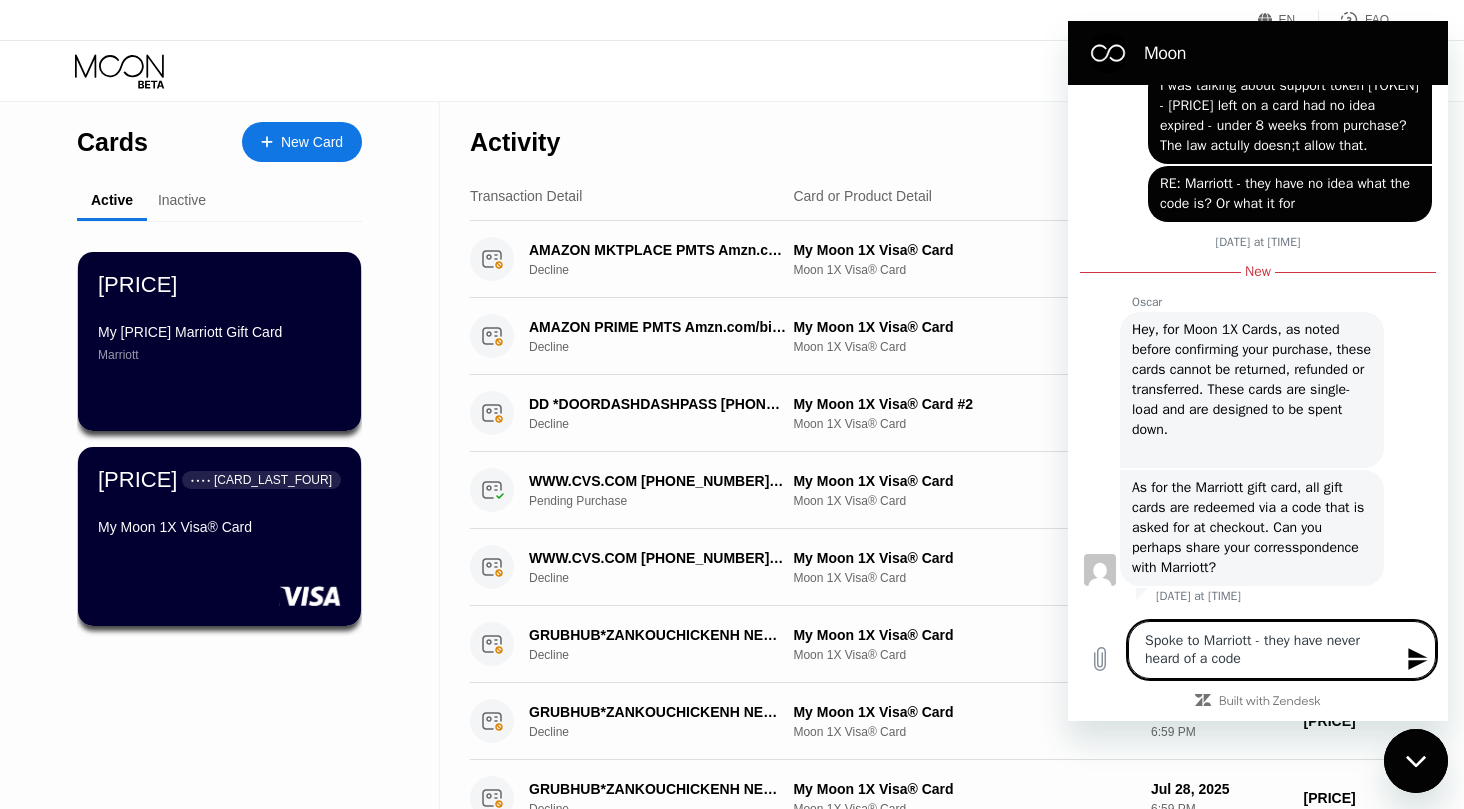 type on "Spoke to Marriott - they have never heard of a code" 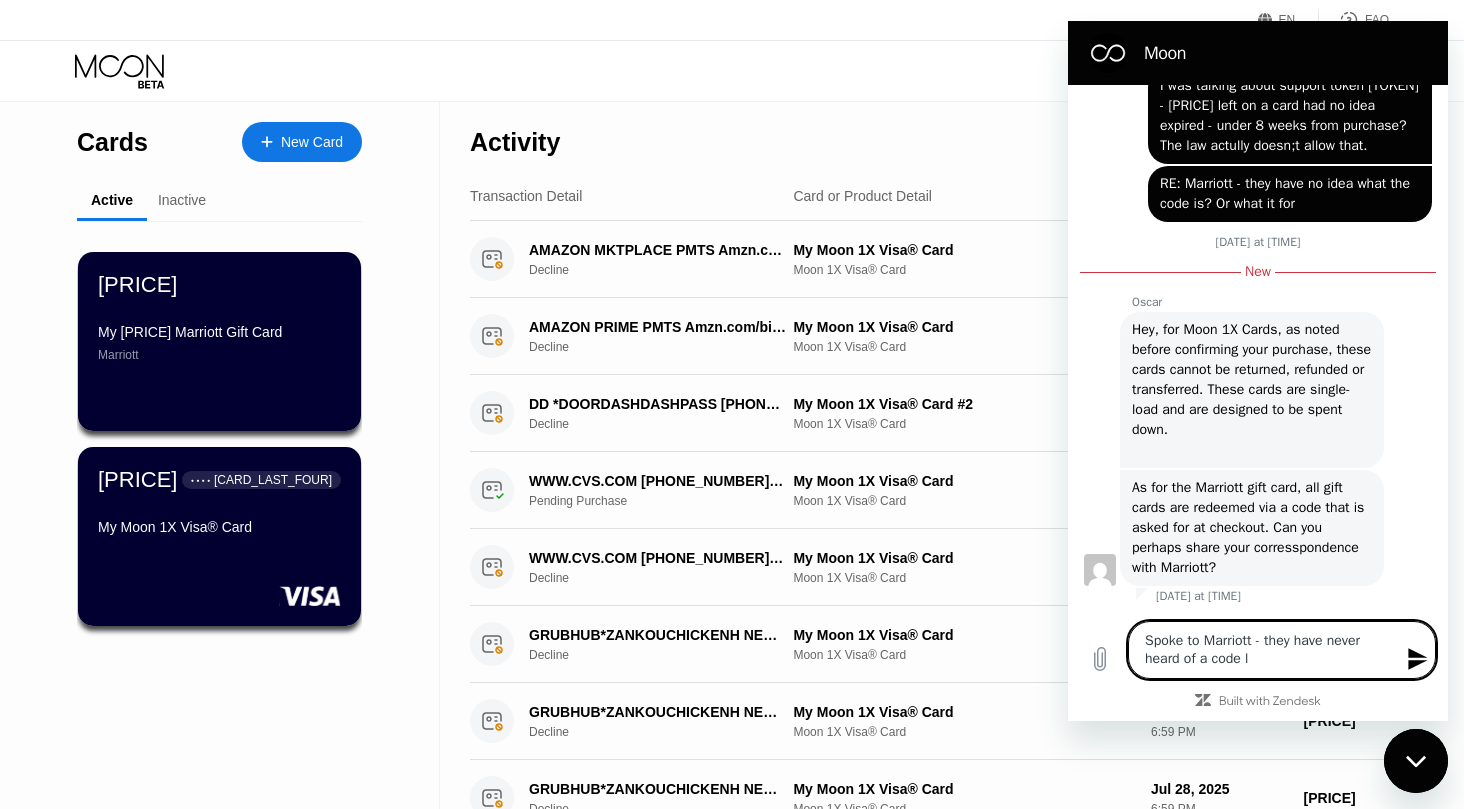 type on "Spoke to Marriott - they have never heard of a code li" 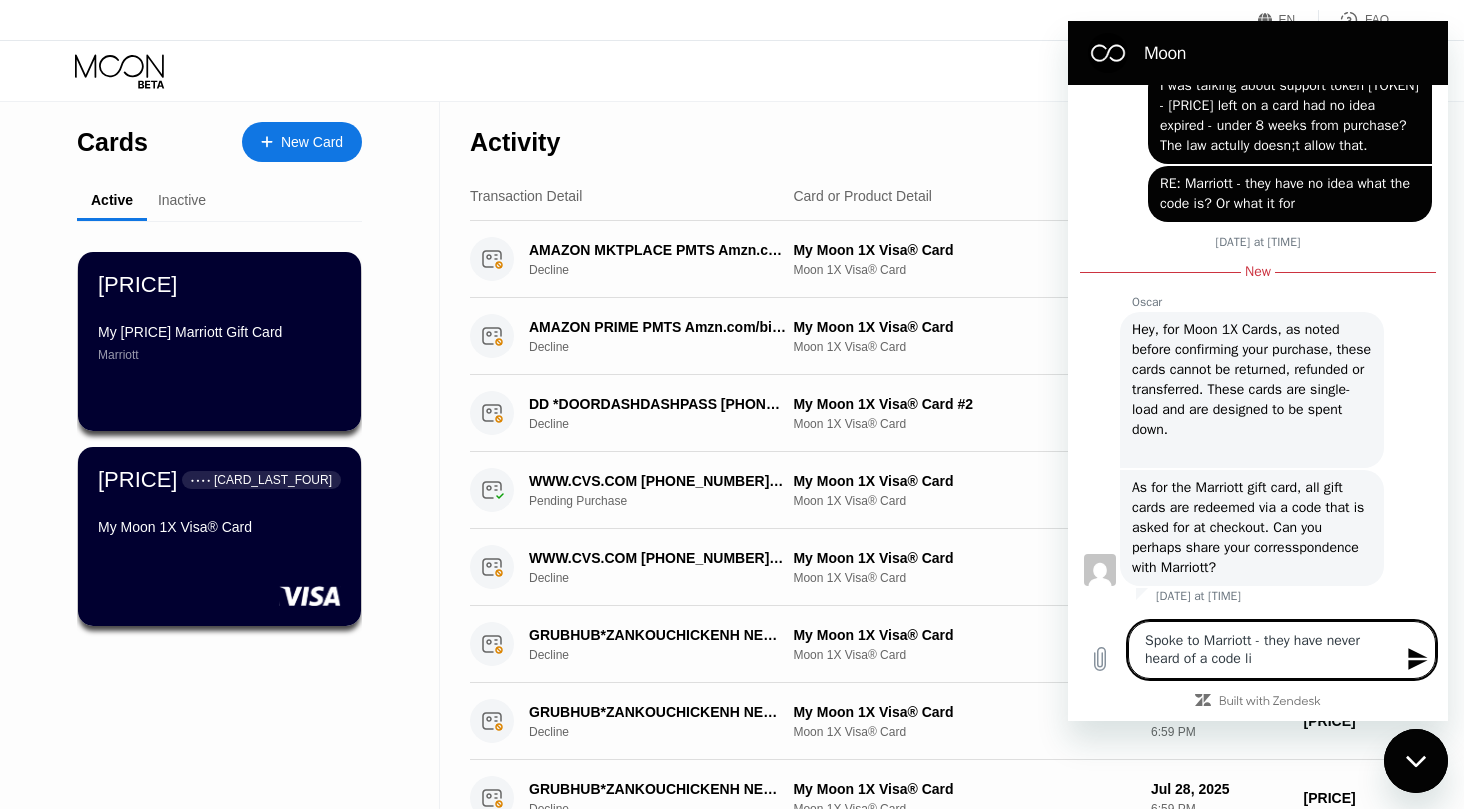 type on "Spoke to Marriott - they have never heard of a code lik" 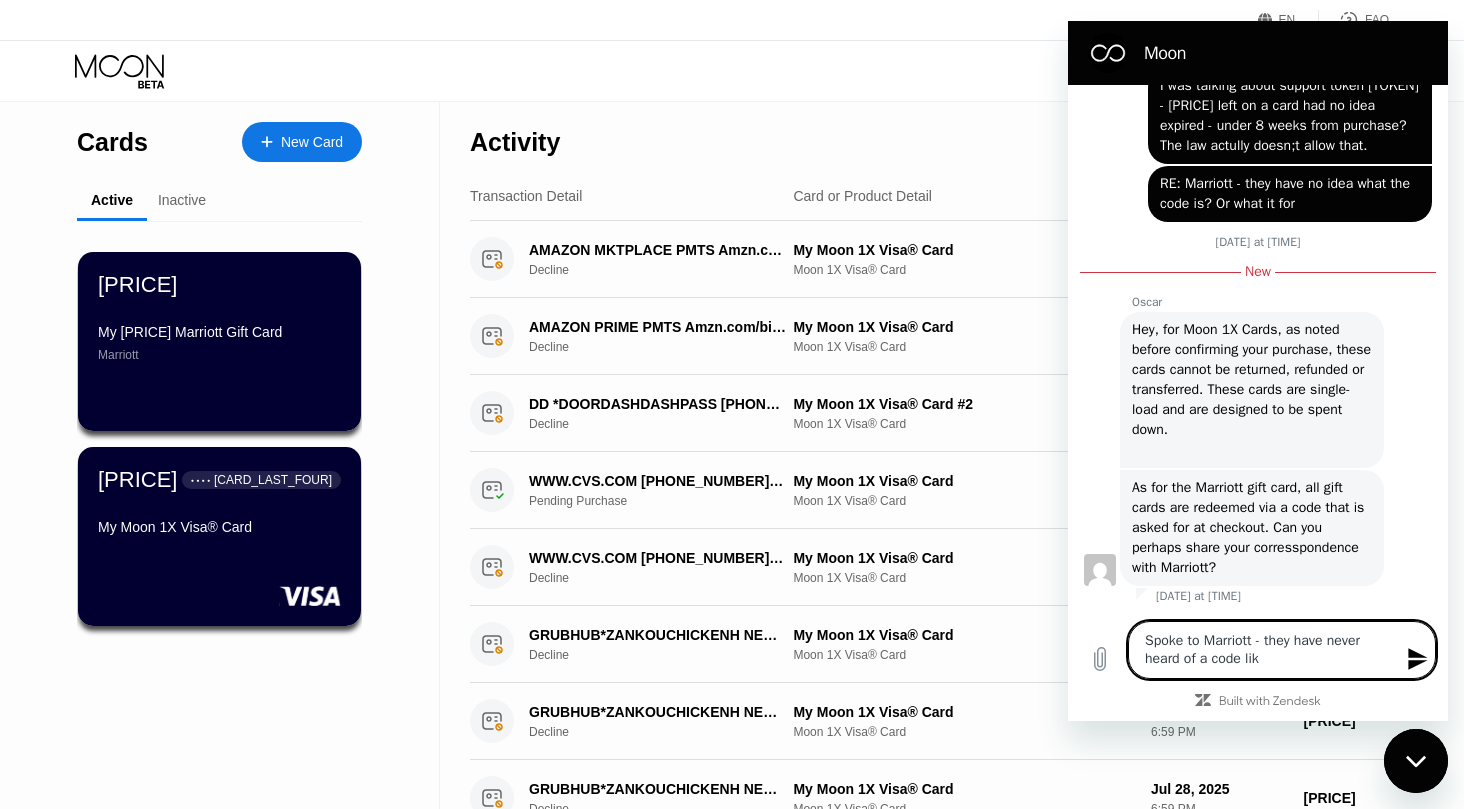 type on "Spoke to Marriott - they have never heard of a code like" 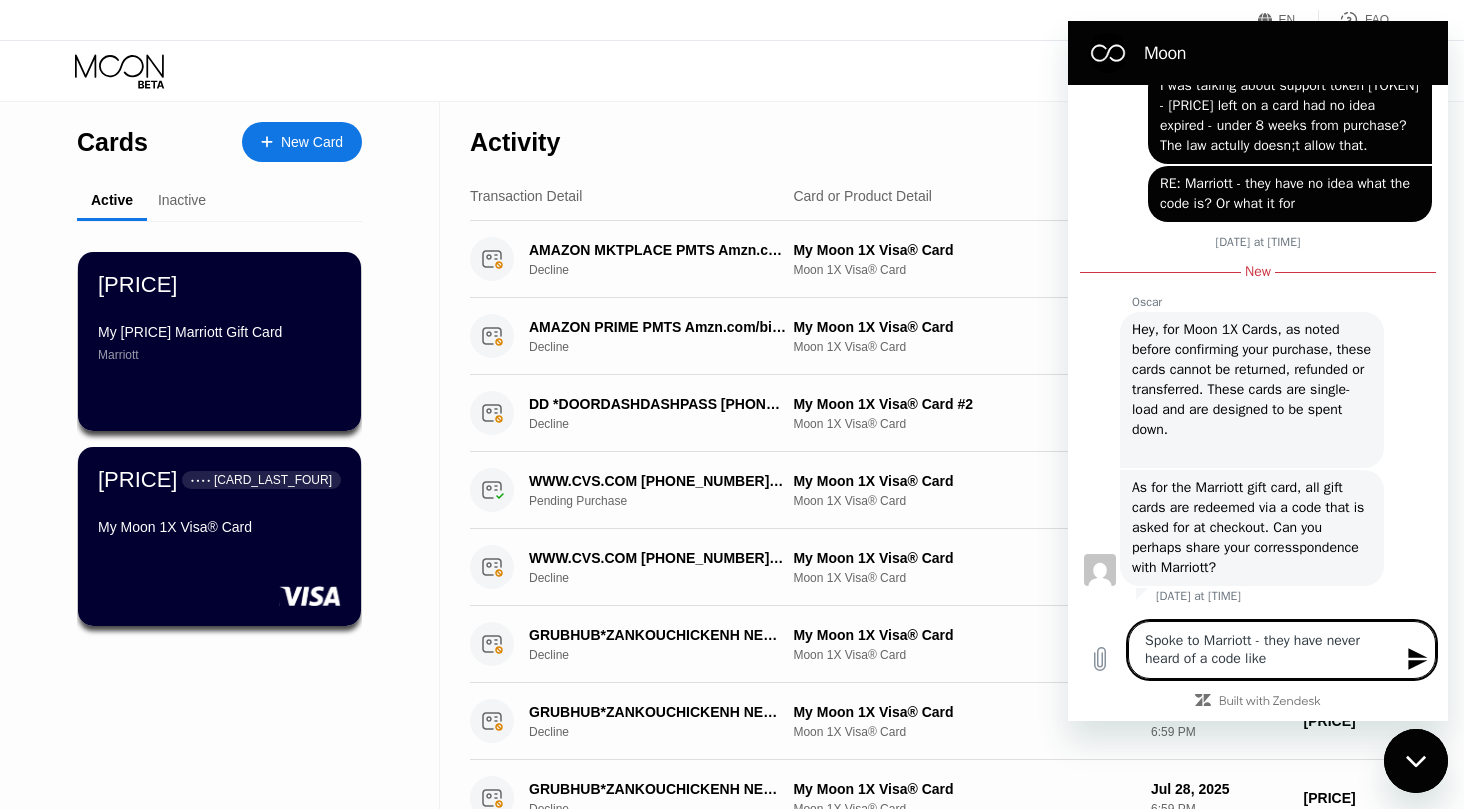 type on "Spoke to Marriott - they have never heard of a code like" 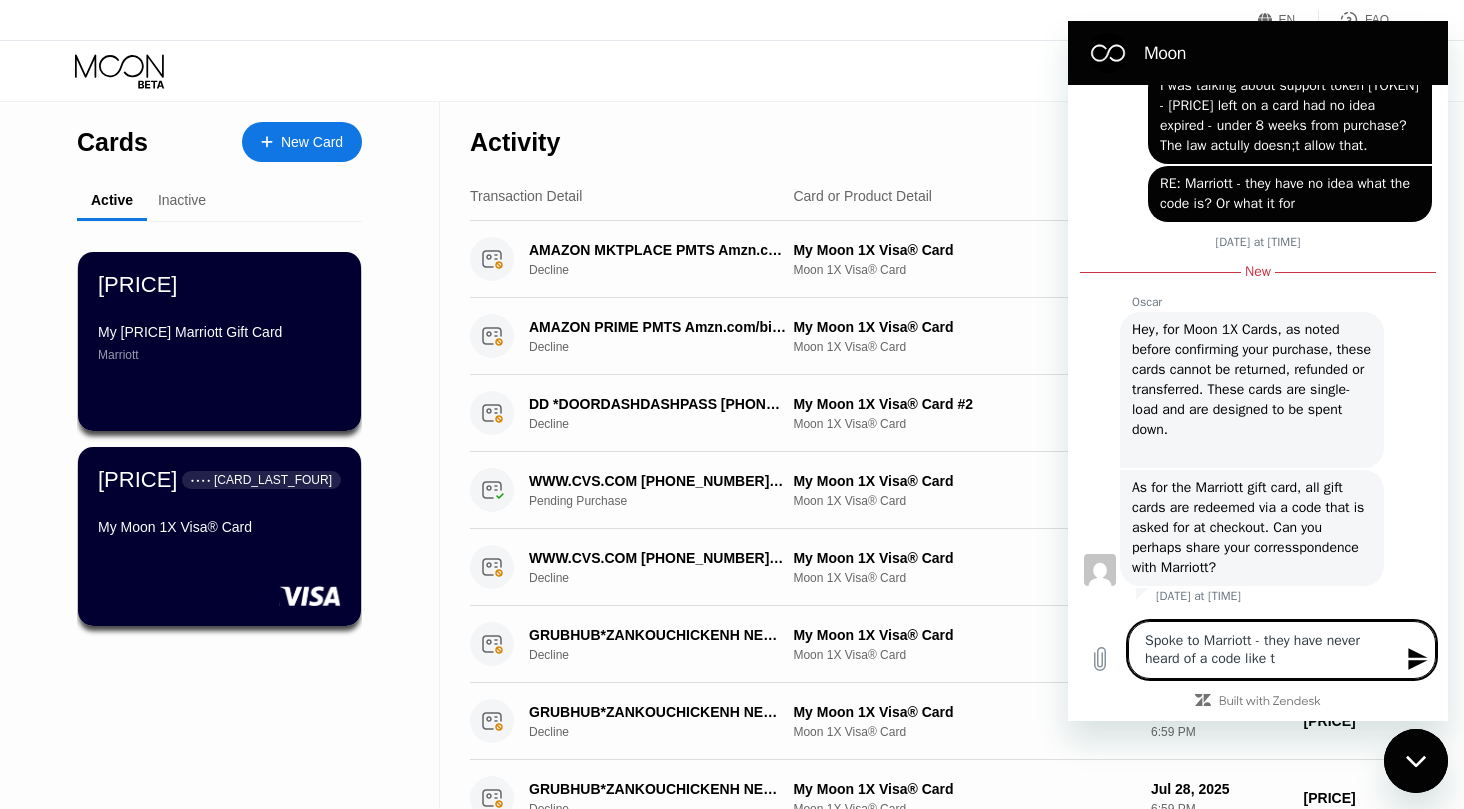 type on "Spoke to Marriott - they have never heard of a code like th" 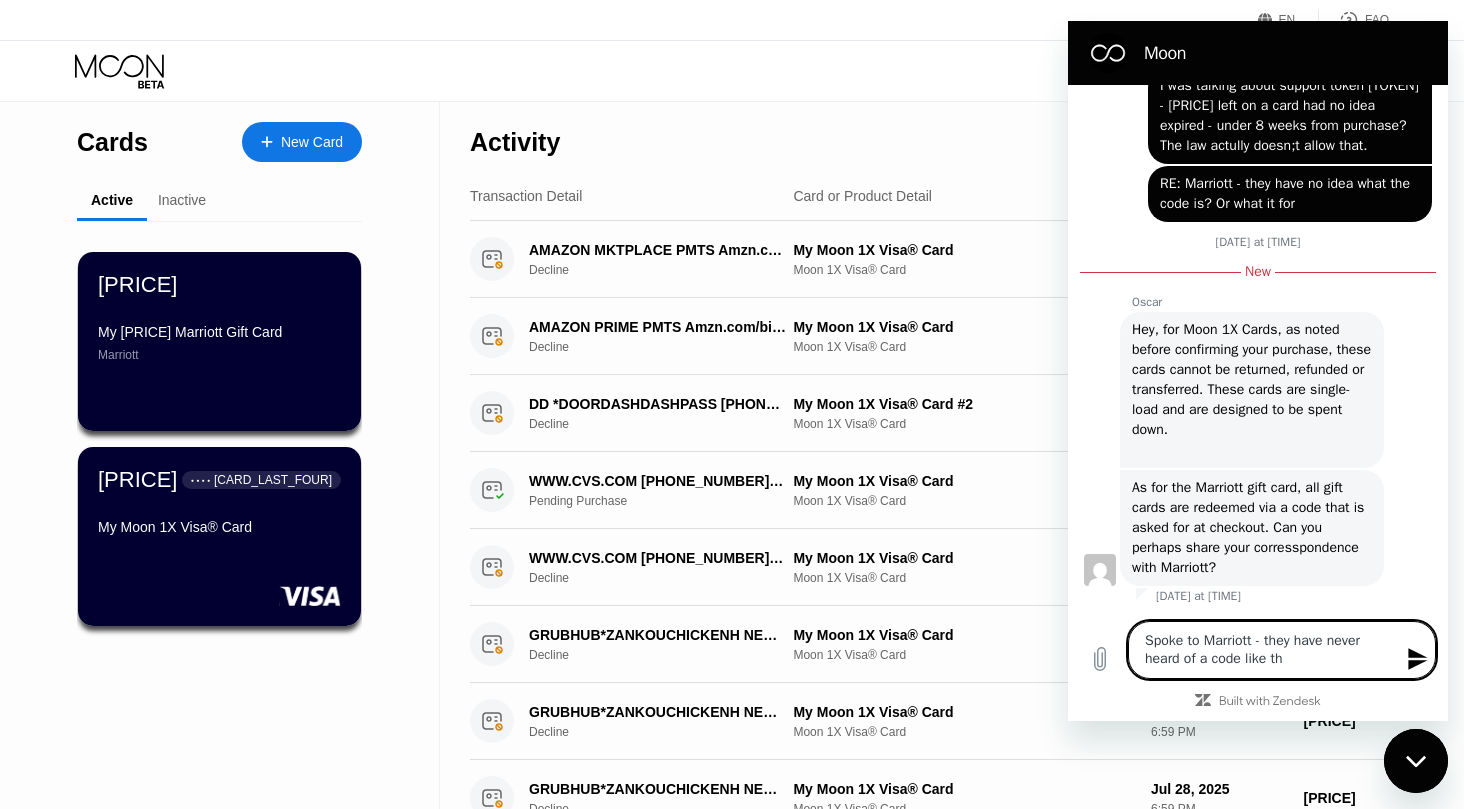 type on "Spoke to Marriott - they have never heard of a code like thi" 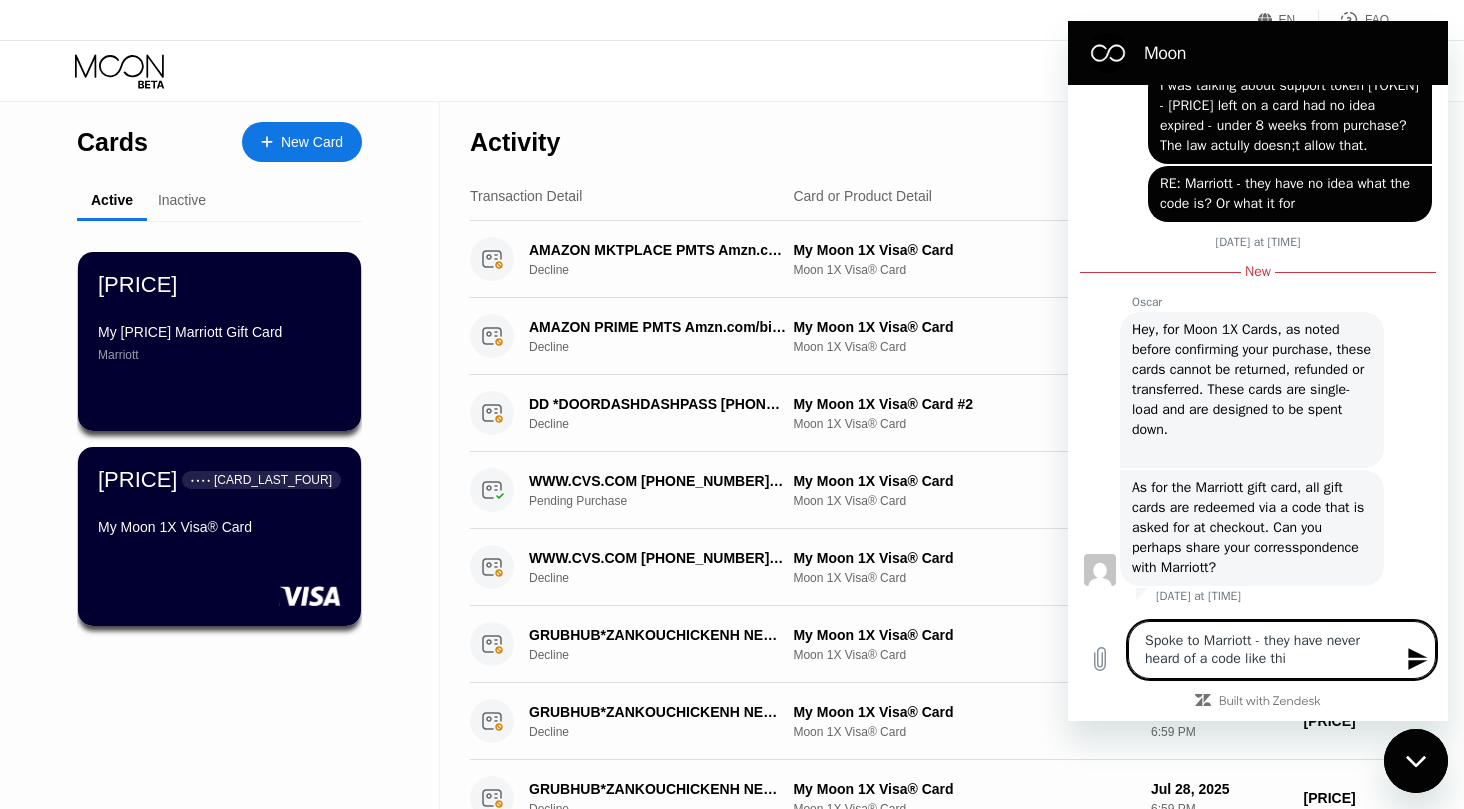 type on "x" 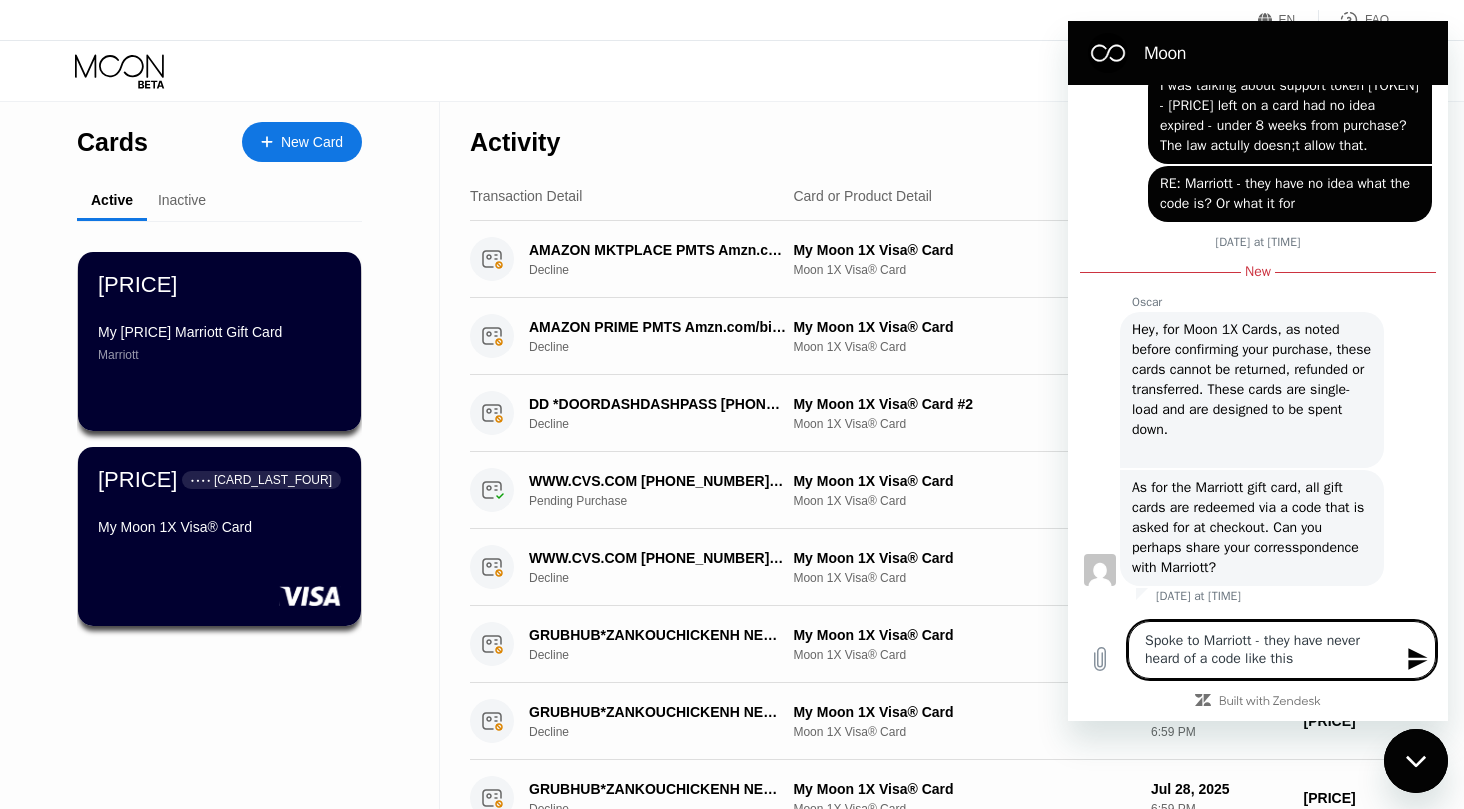 type on "Spoke to Marriott - they have never heard of a code like this?" 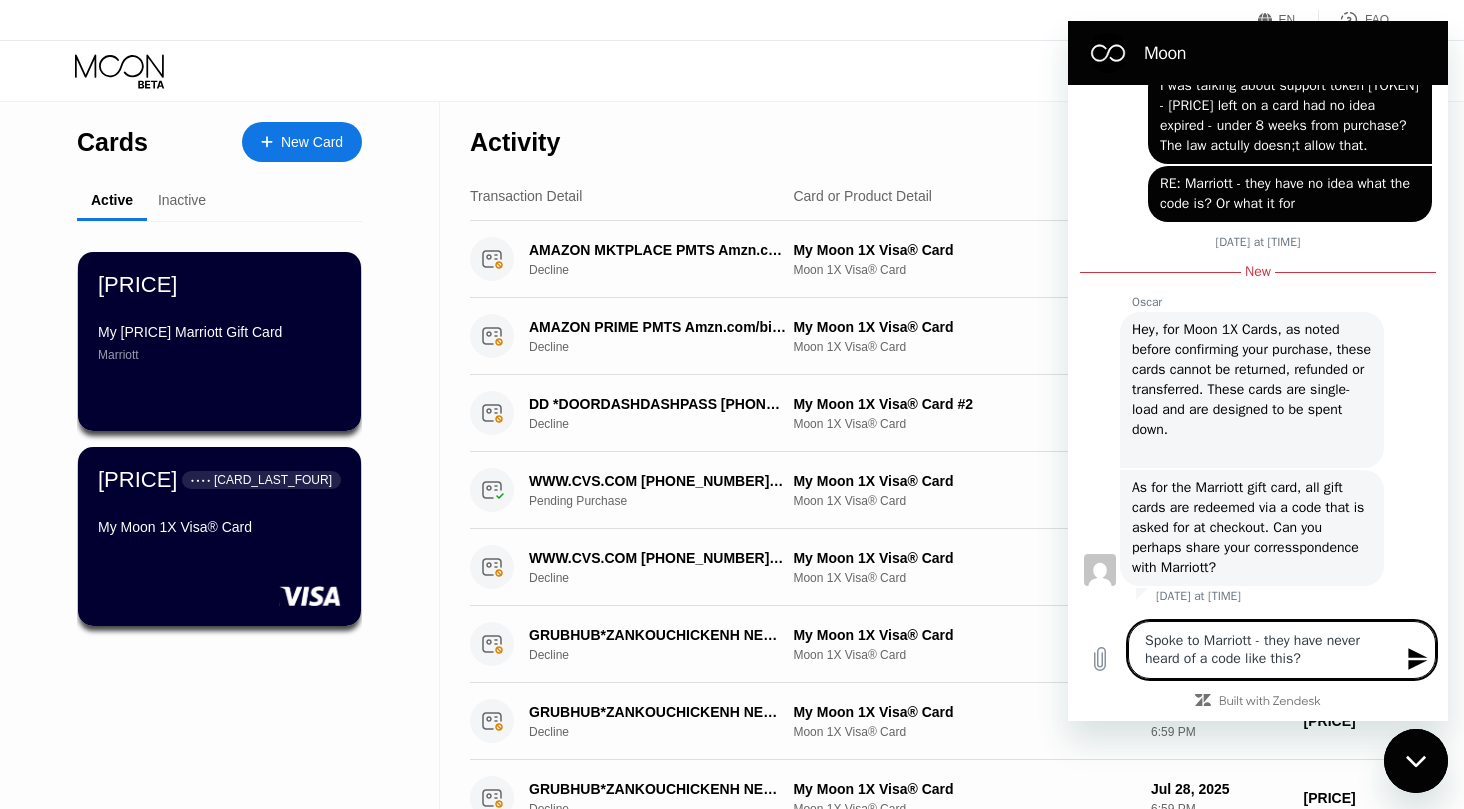 type on "Spoke to Marriott - they have never heard of a code like this?" 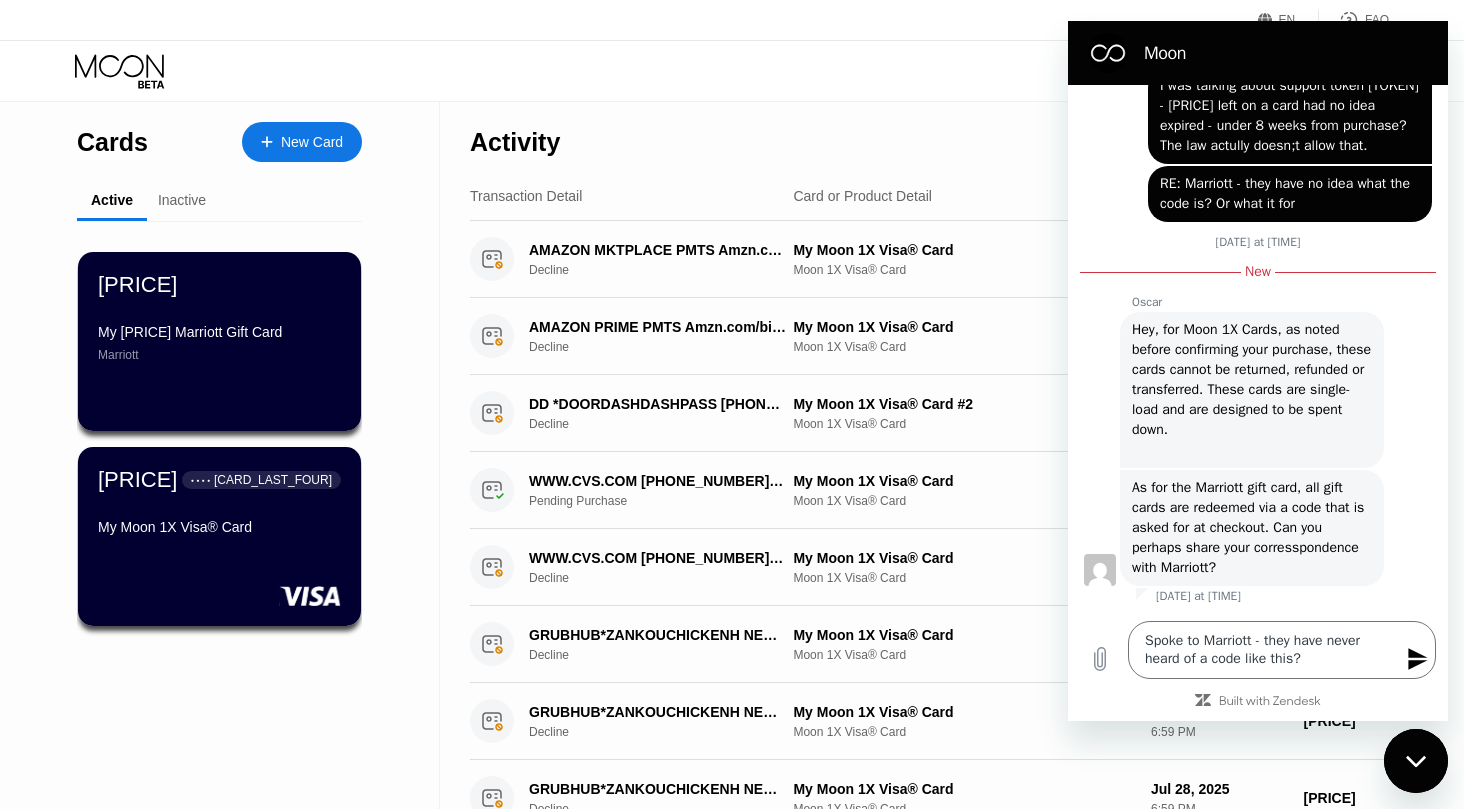click 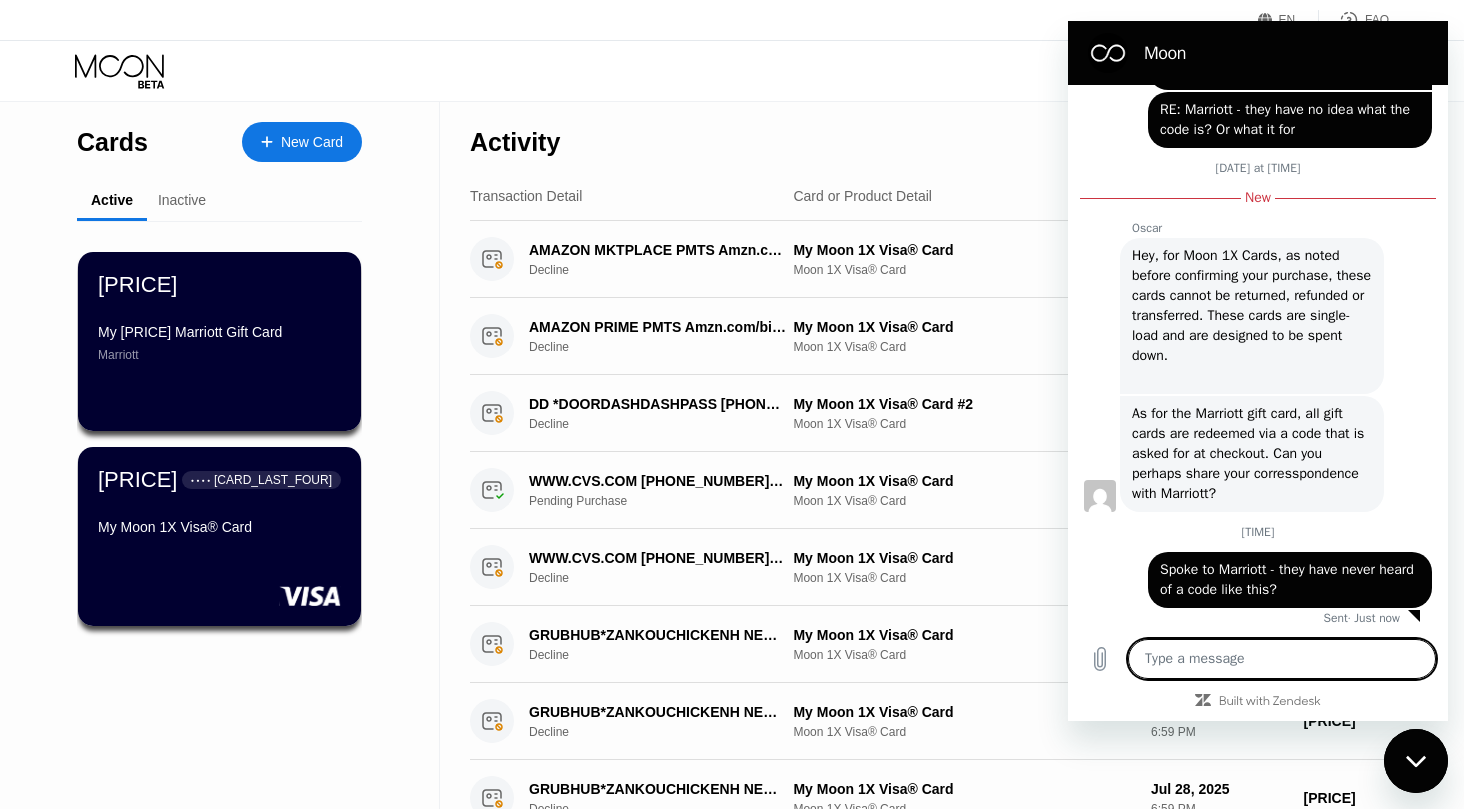 scroll, scrollTop: 3211, scrollLeft: 0, axis: vertical 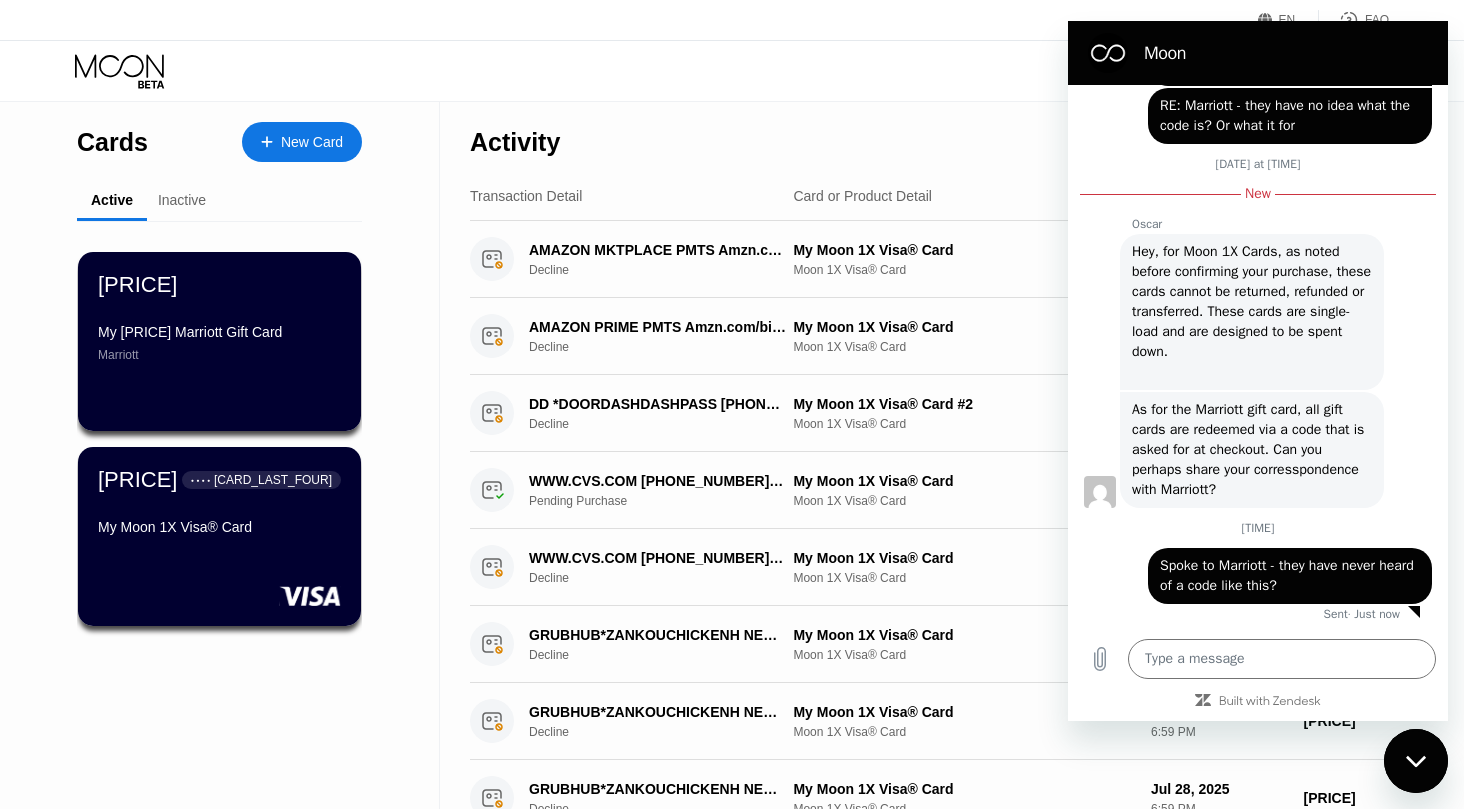 click on "Visa Monthly Spend Limit $0.00 / $4,000.00 $0.00 Moon Credit aspx123@proton.me  Home Settings Support Careers About Us Log out Privacy policy Terms" at bounding box center (732, 71) 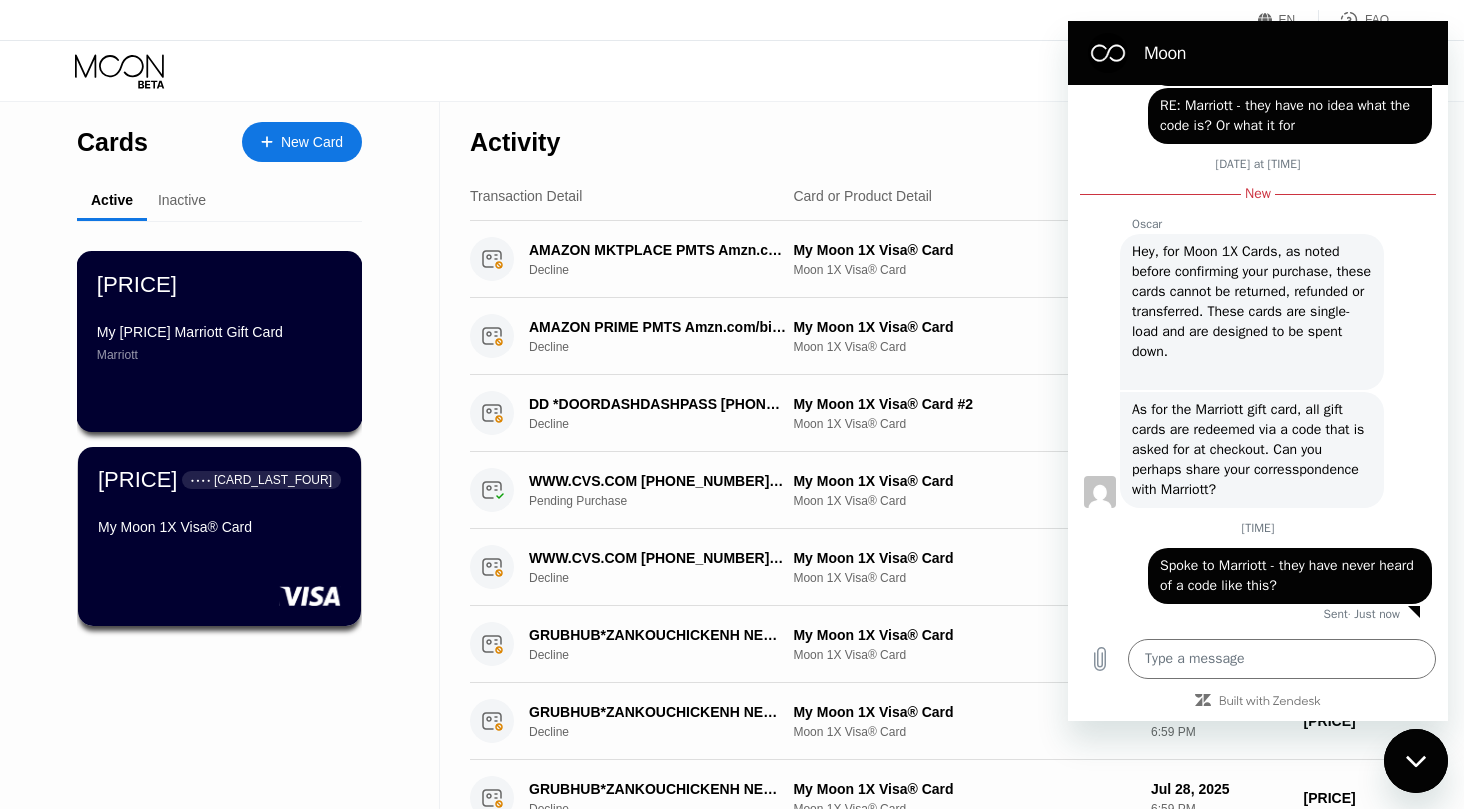 click on "$96.03 My $96.03 Marriott Gift Card Marriott" at bounding box center (219, 316) 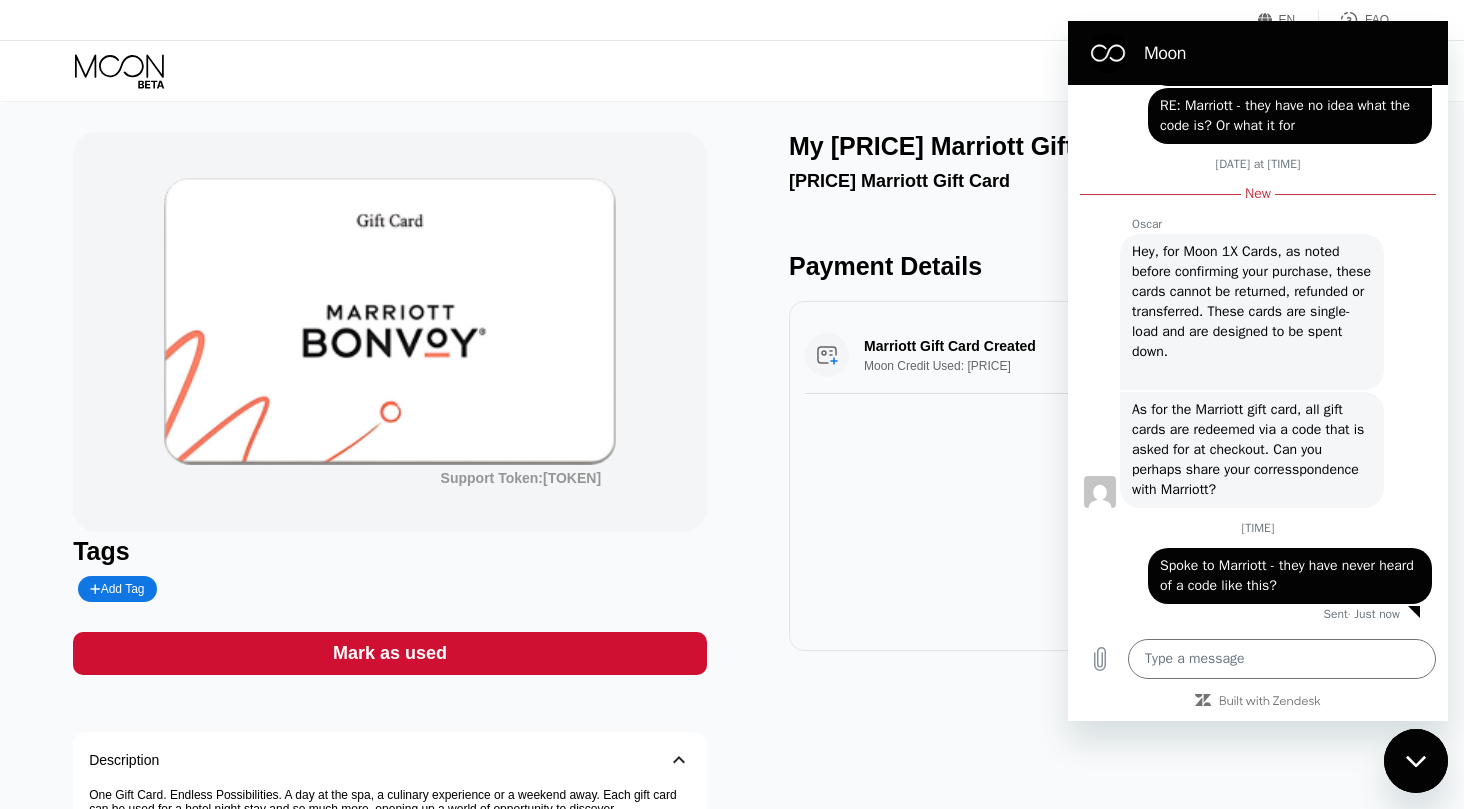 click on "Support Token:  11eebb0a28 Tags  Add Tag Mark as used Description 󰅀 One Gift Card. Endless Possibilities.
A day at the spa, a culinary experience or a weekend away. Each gift card can be used for a hotel night stay and so much more, opening up a world of opportunity to discover. How to Redeem 󰅀 Terms & Conditions 󰅀 My $96.03 Marriott Gift Card $96.03 Marriott Gift Card Payment Details Marriott Gift Card Created Moon Credit Used: $96.03 $96.03 Jul 20, 2025 12:31 PM" at bounding box center [732, 539] 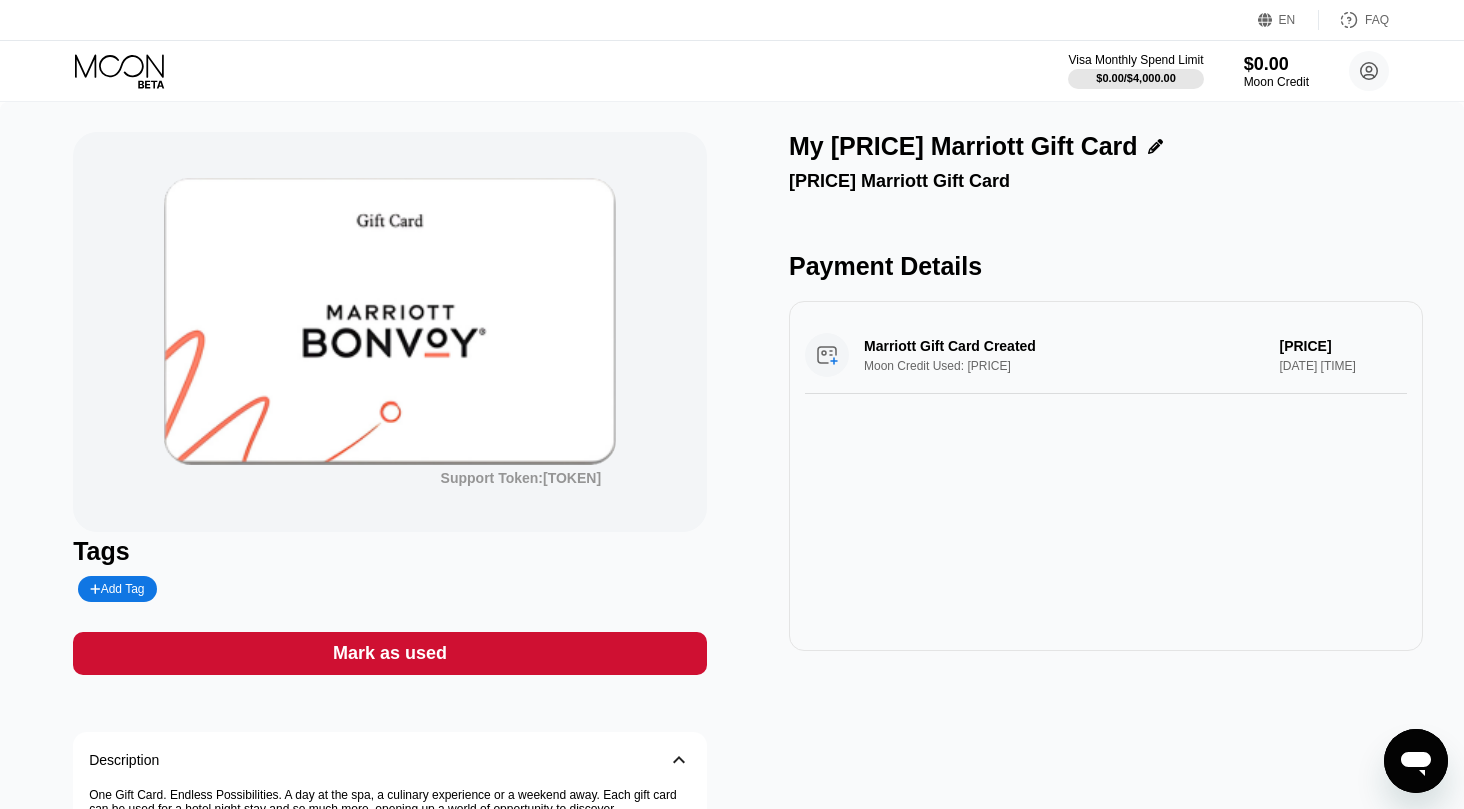 click 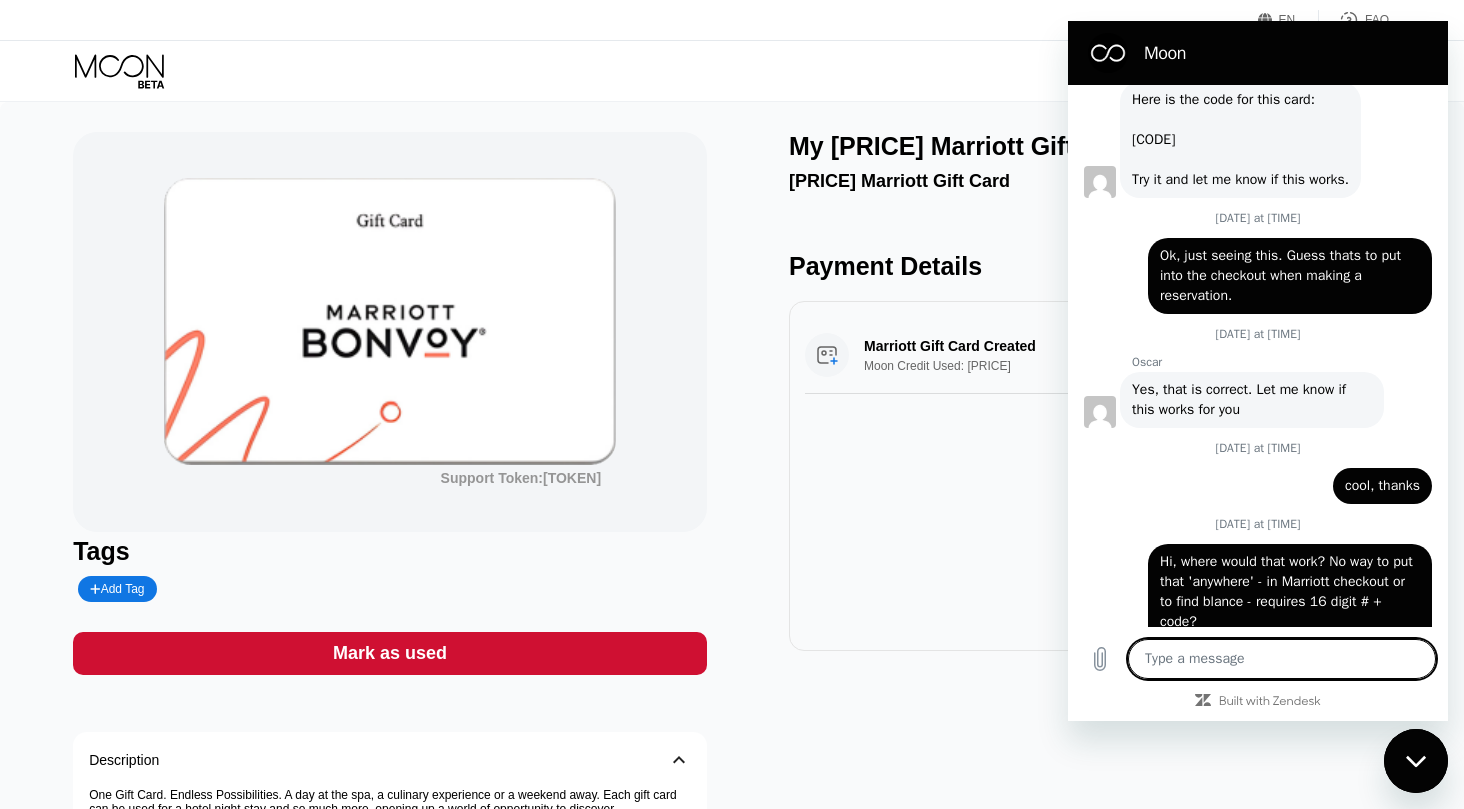scroll, scrollTop: 1678, scrollLeft: 0, axis: vertical 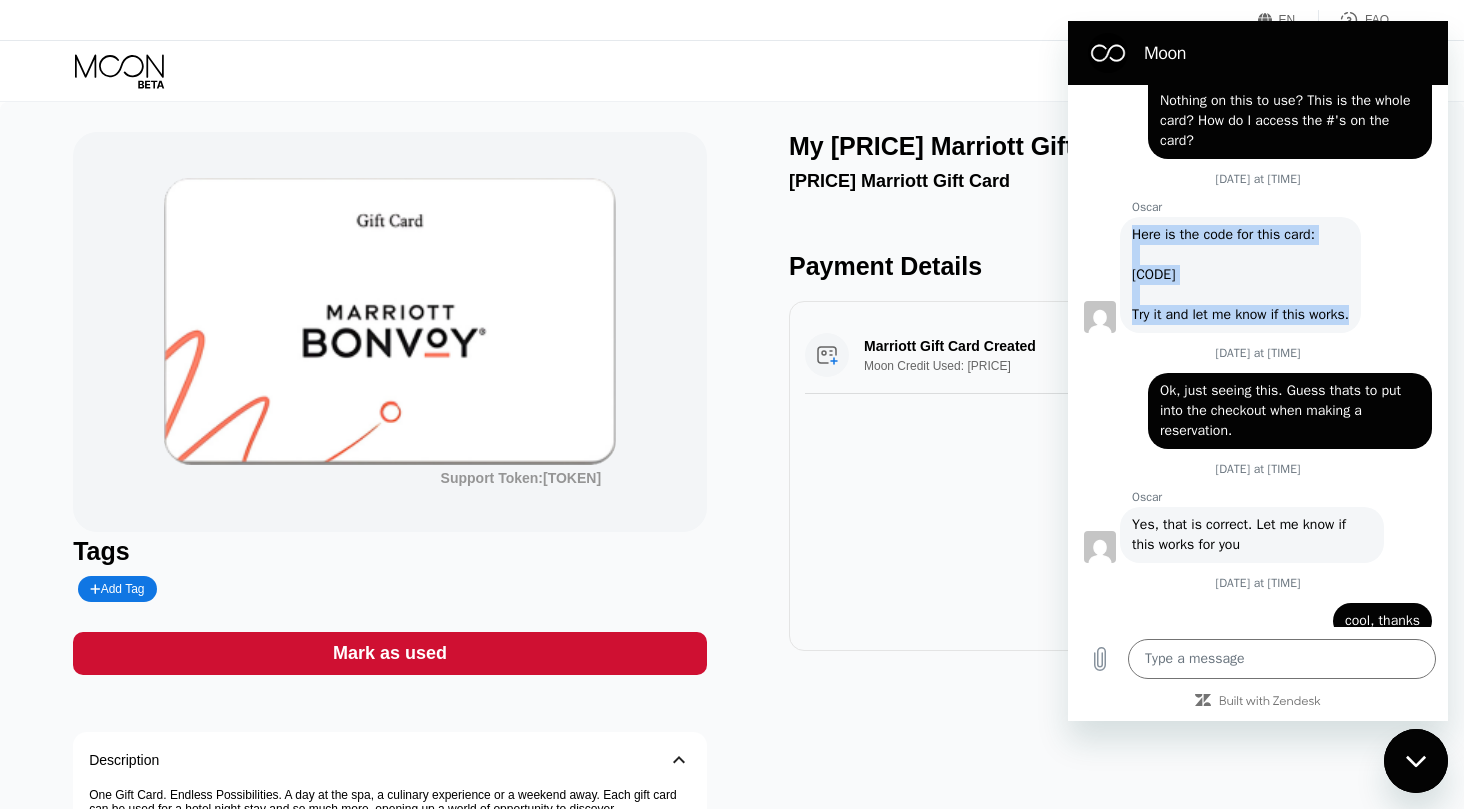 drag, startPoint x: 1358, startPoint y: 339, endPoint x: 1130, endPoint y: 258, distance: 241.96074 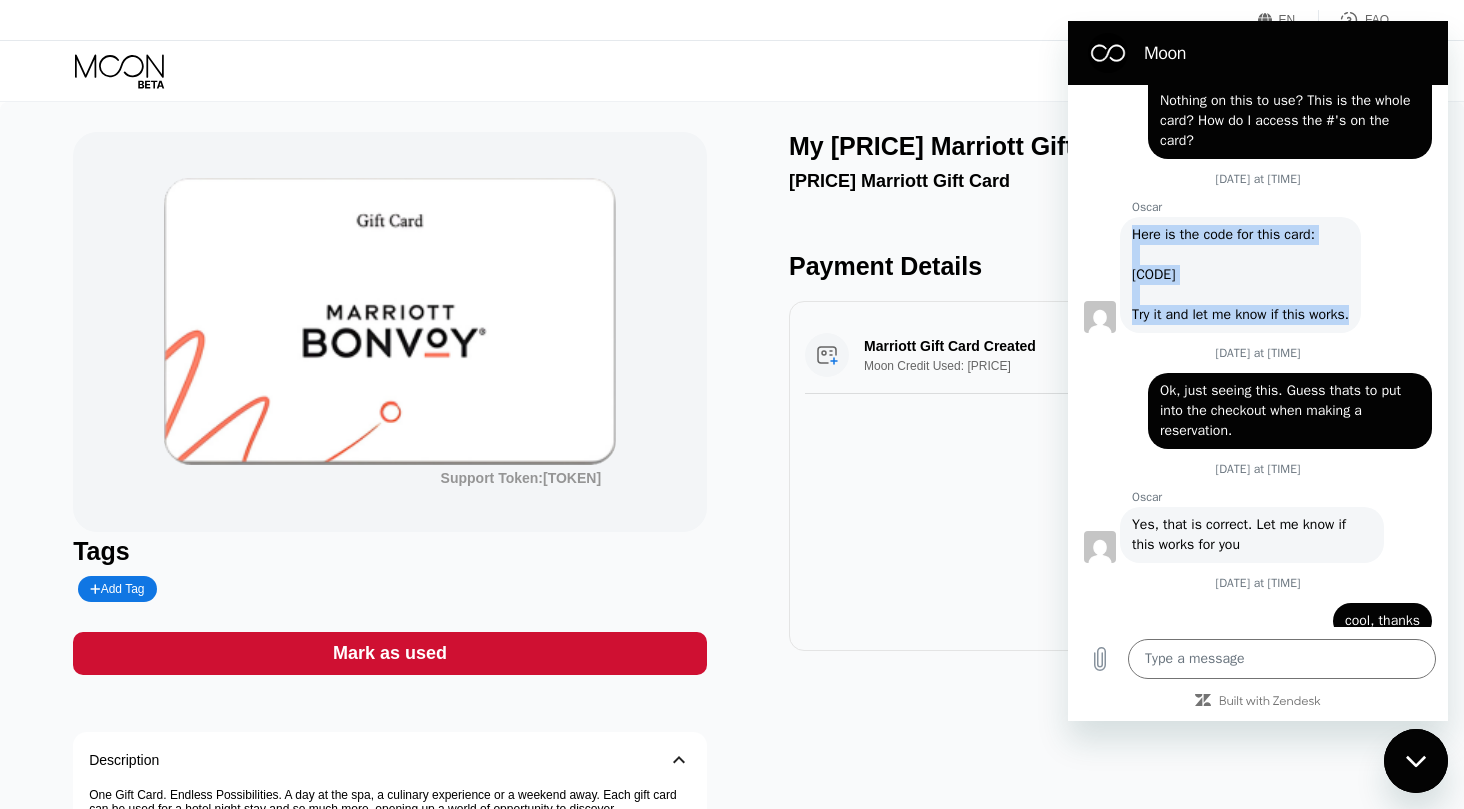 copy on "Here is the code for this card:    BLK-DX-CN93345811   Try it and let me know if this works." 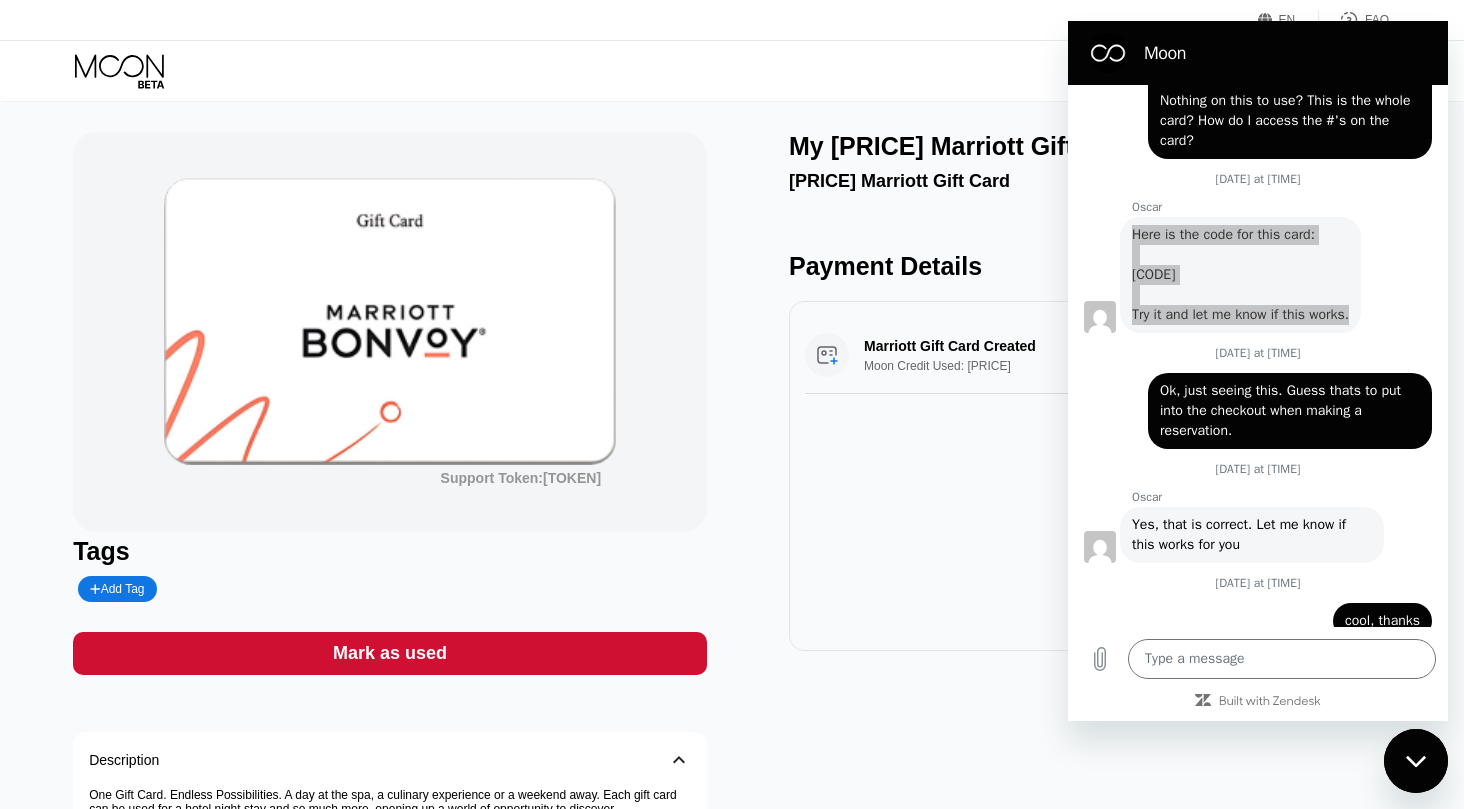 click on "EN Language Select an item Save FAQ" at bounding box center [732, 20] 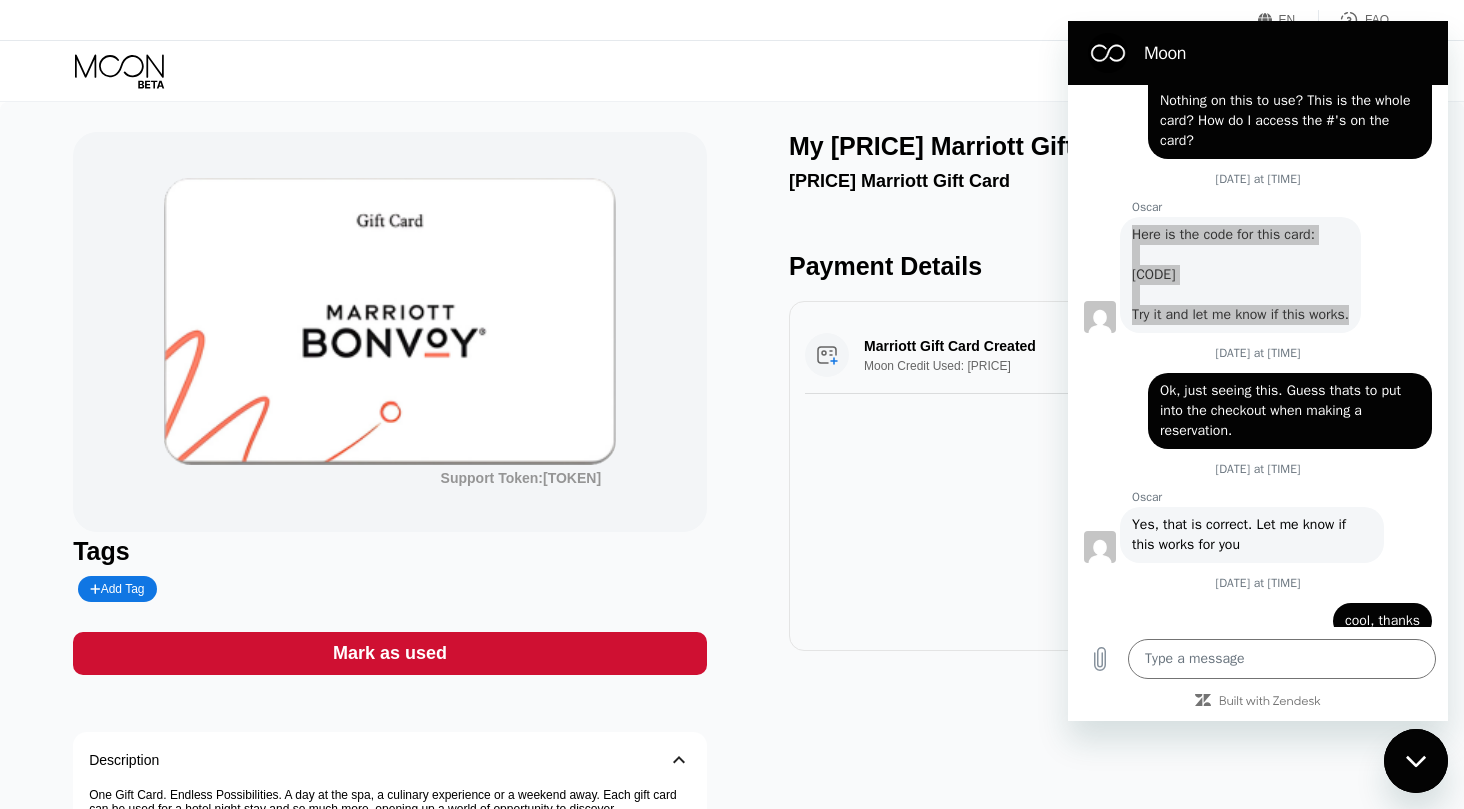 click 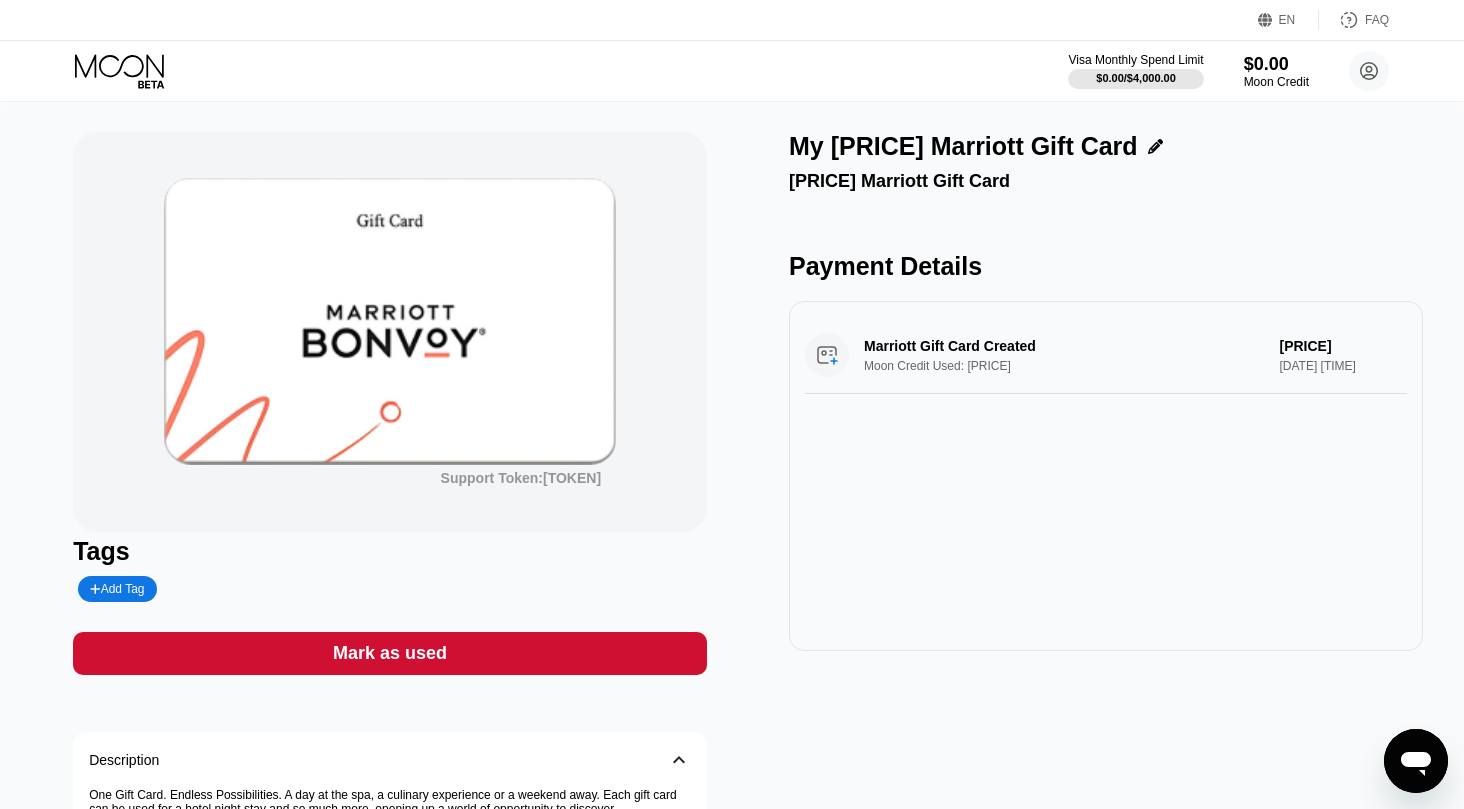 type 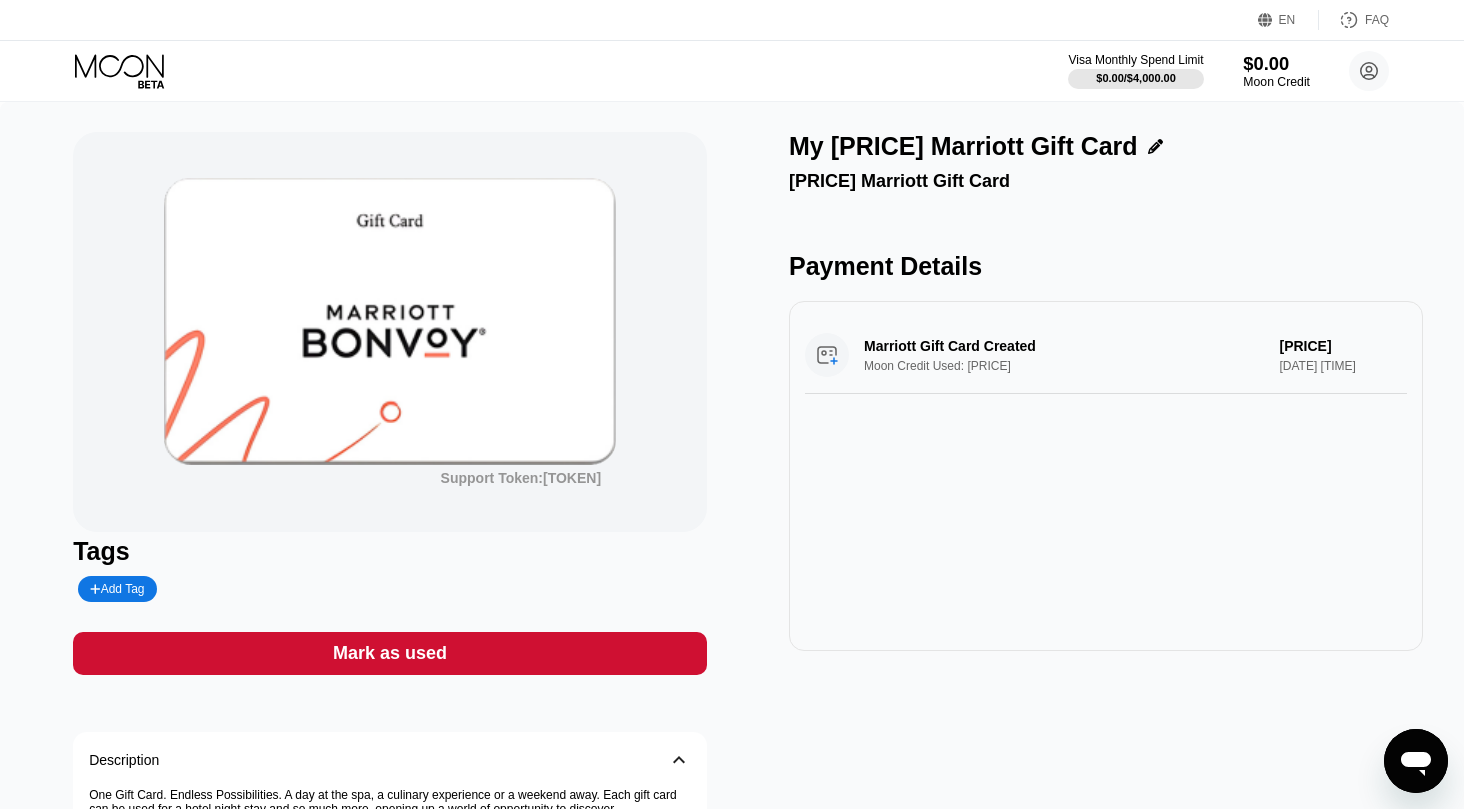 click on "$0.00" at bounding box center (1276, 63) 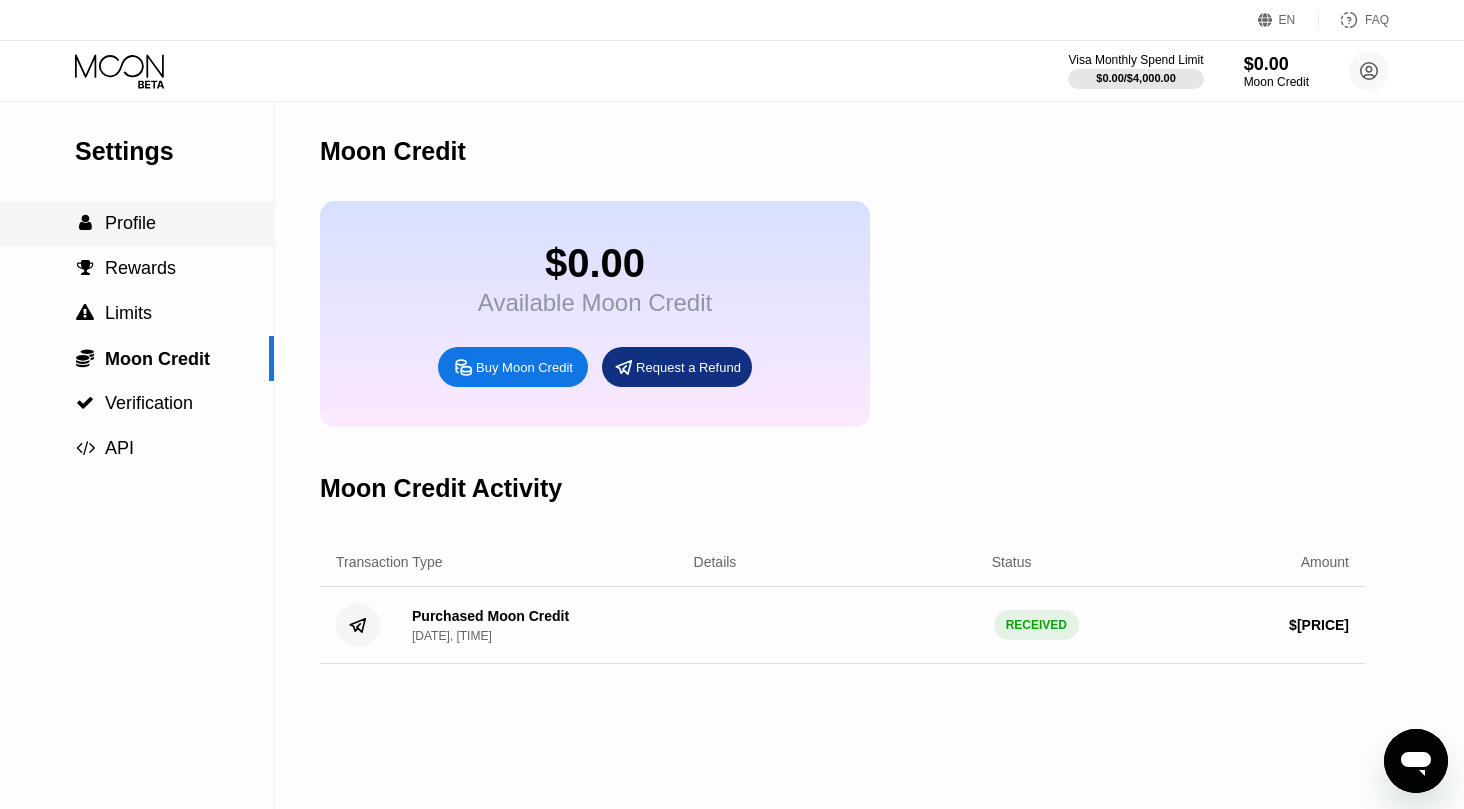 click on "Profile" at bounding box center (130, 223) 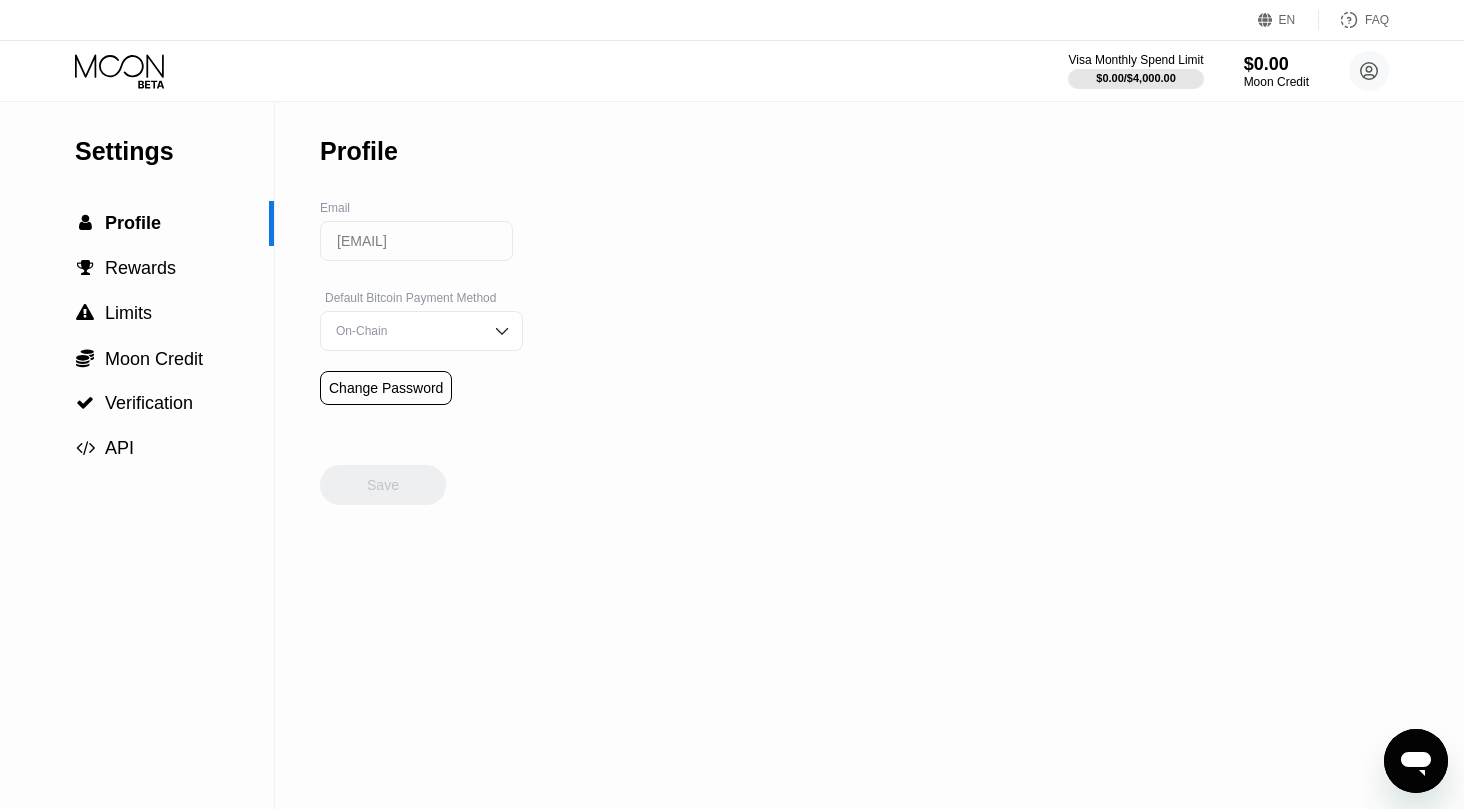 click 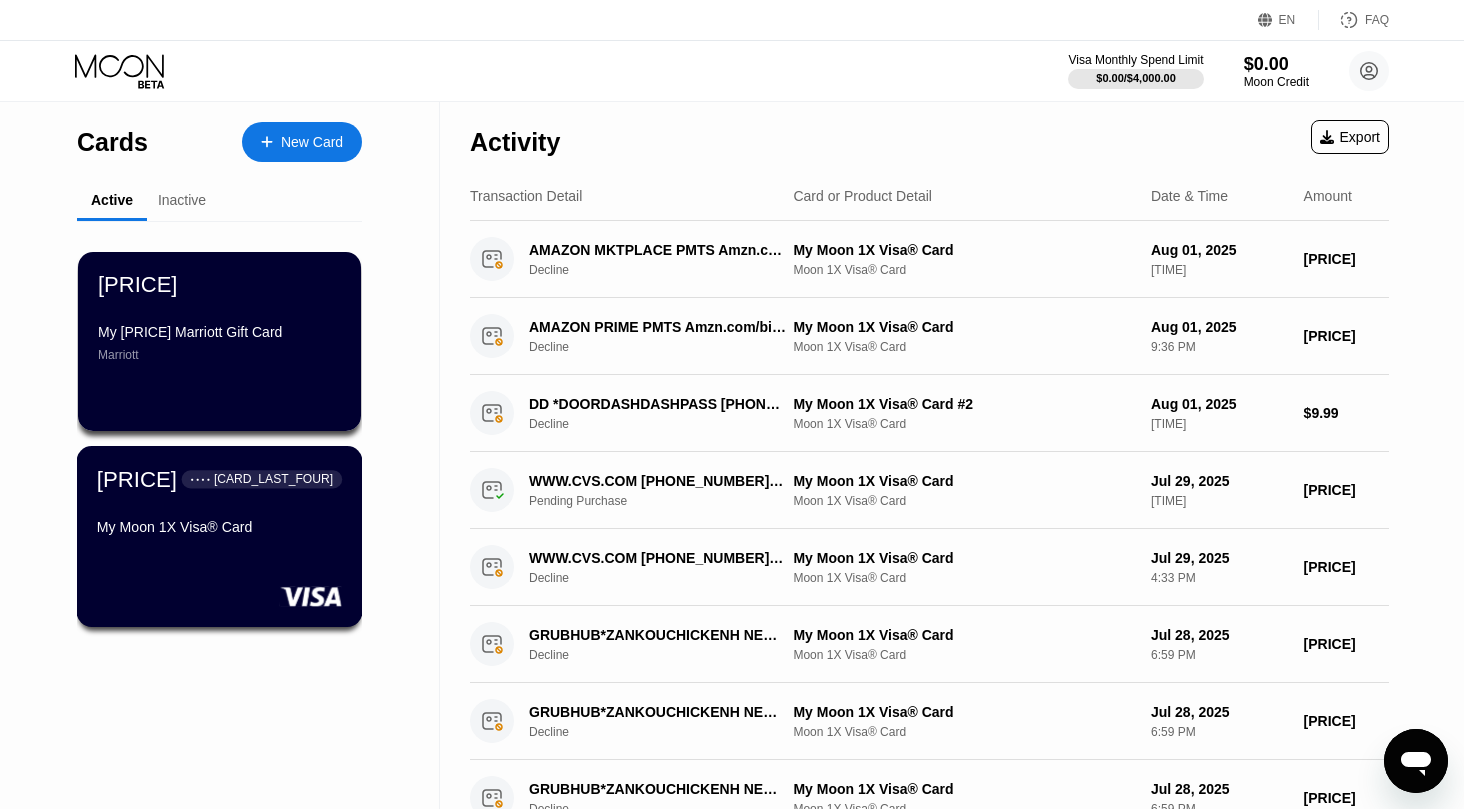 click on "My Moon 1X Visa® Card" at bounding box center (219, 531) 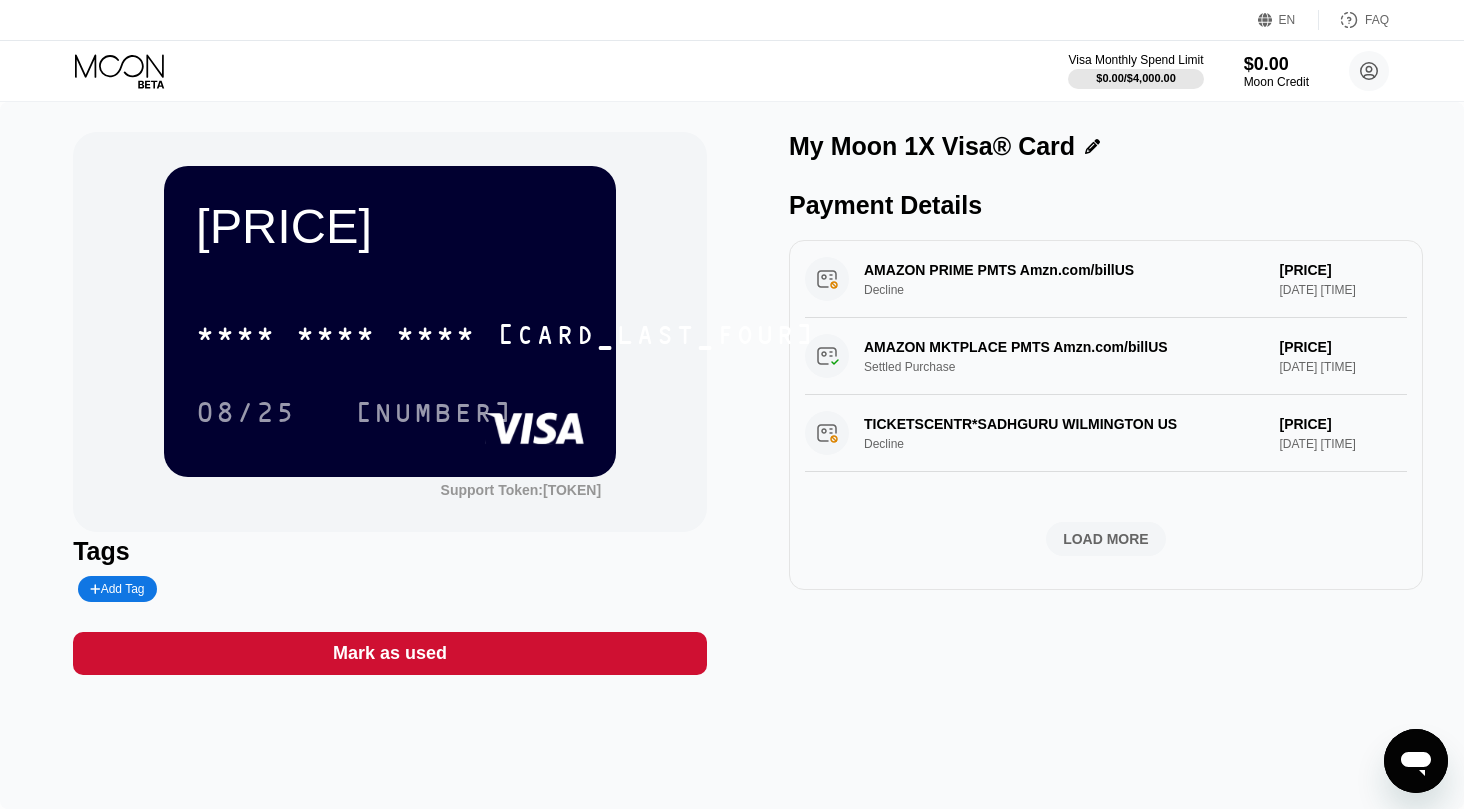 scroll, scrollTop: 715, scrollLeft: 0, axis: vertical 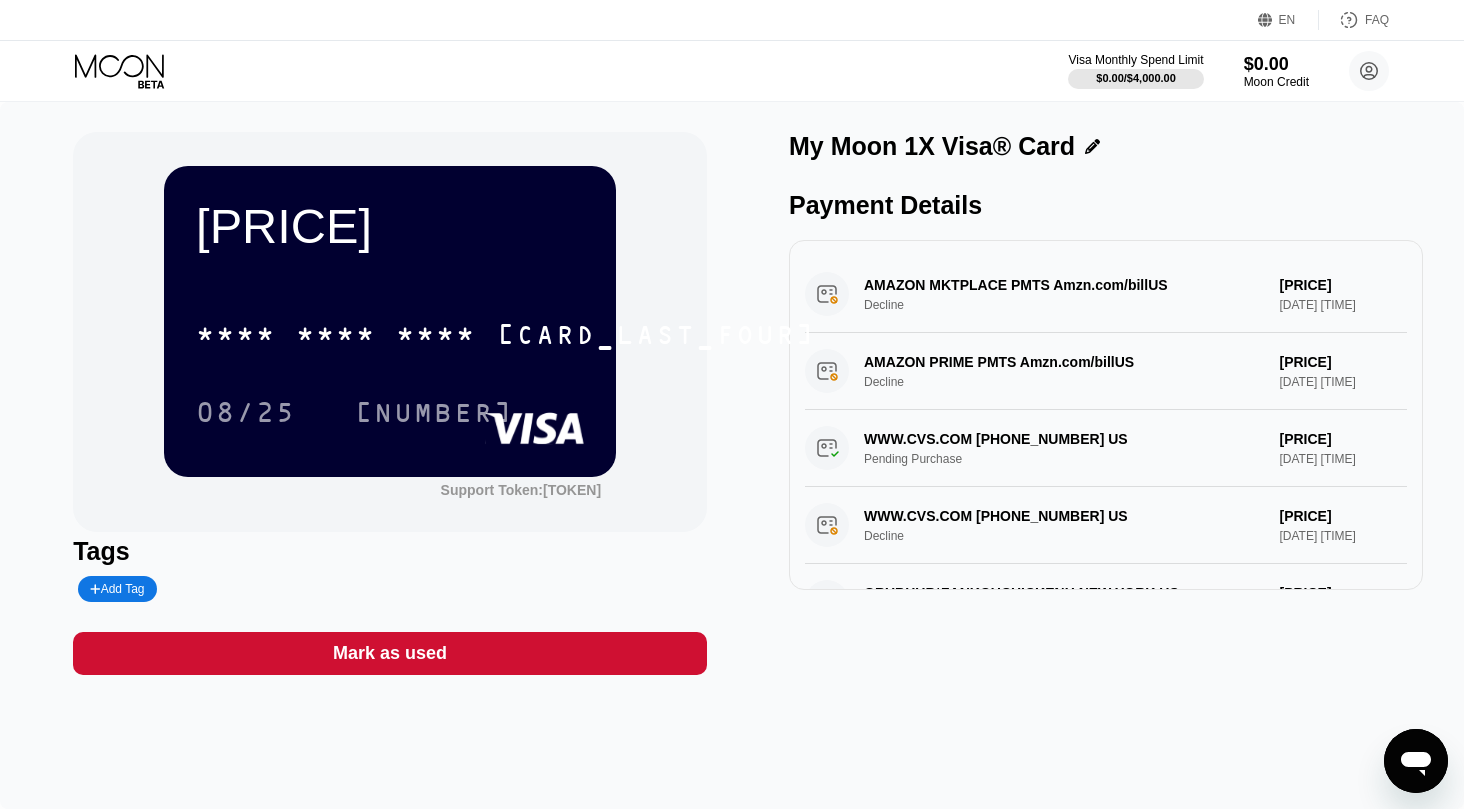 click 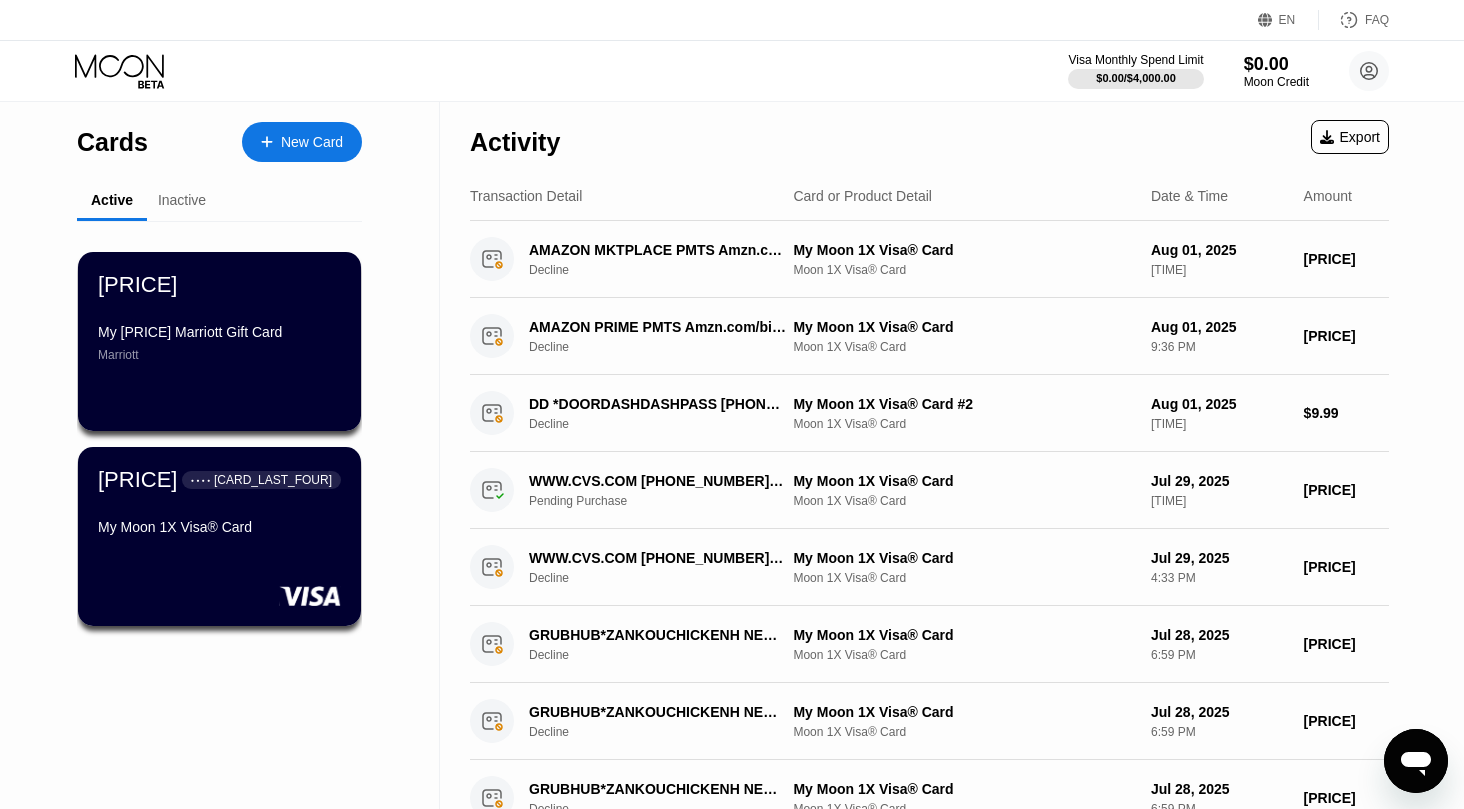 click on "Inactive" at bounding box center (182, 200) 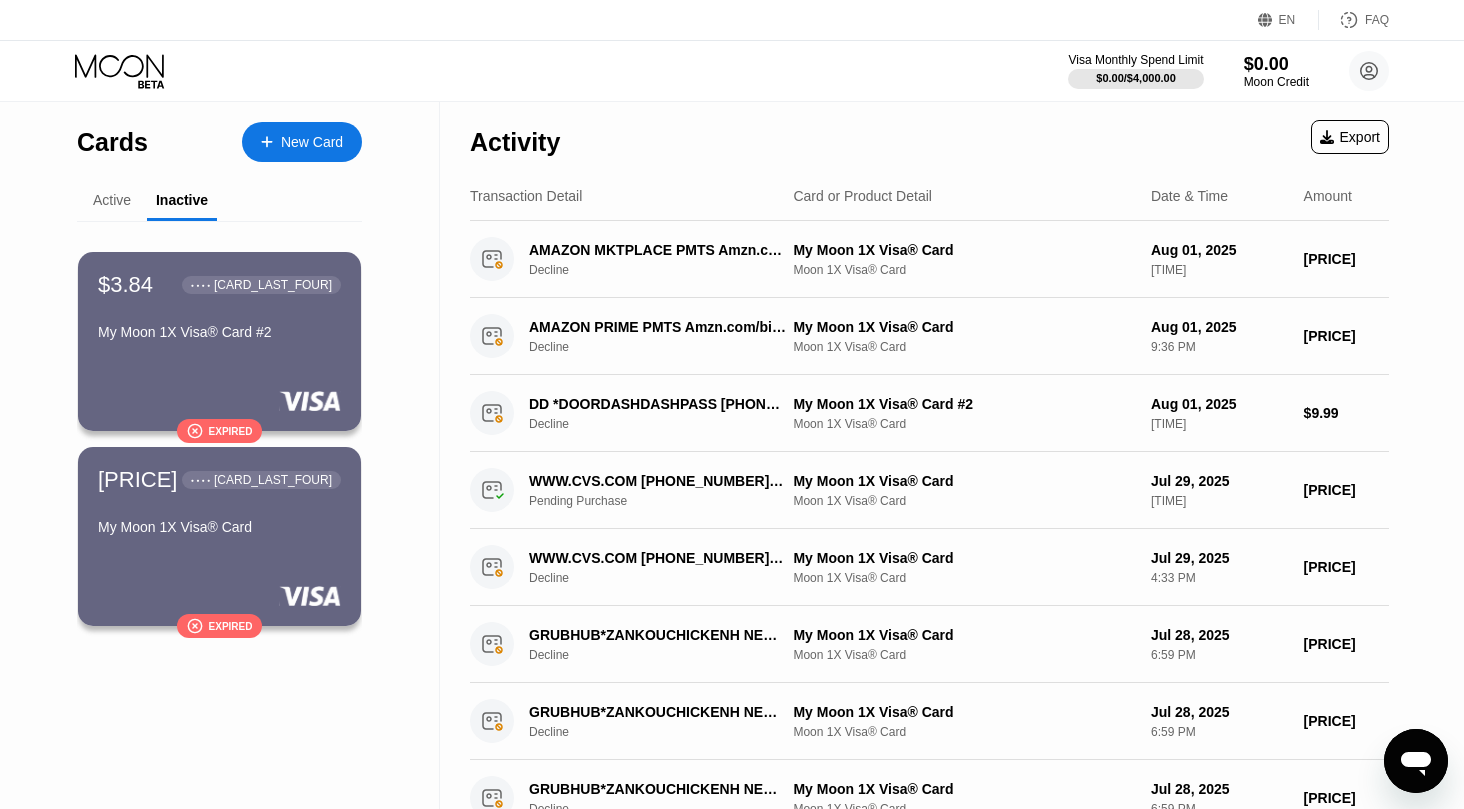 click on "Active" at bounding box center (112, 200) 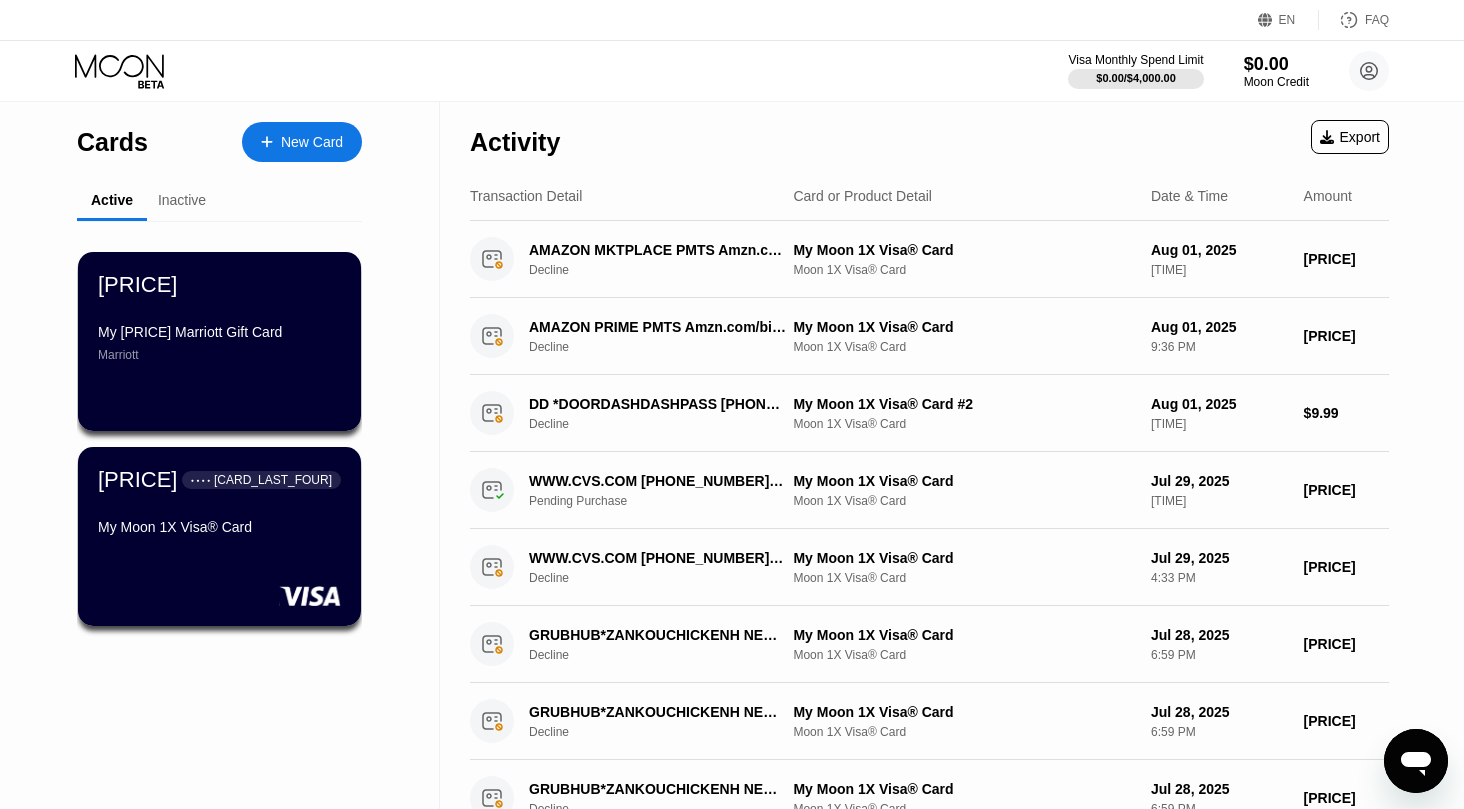 type on "x" 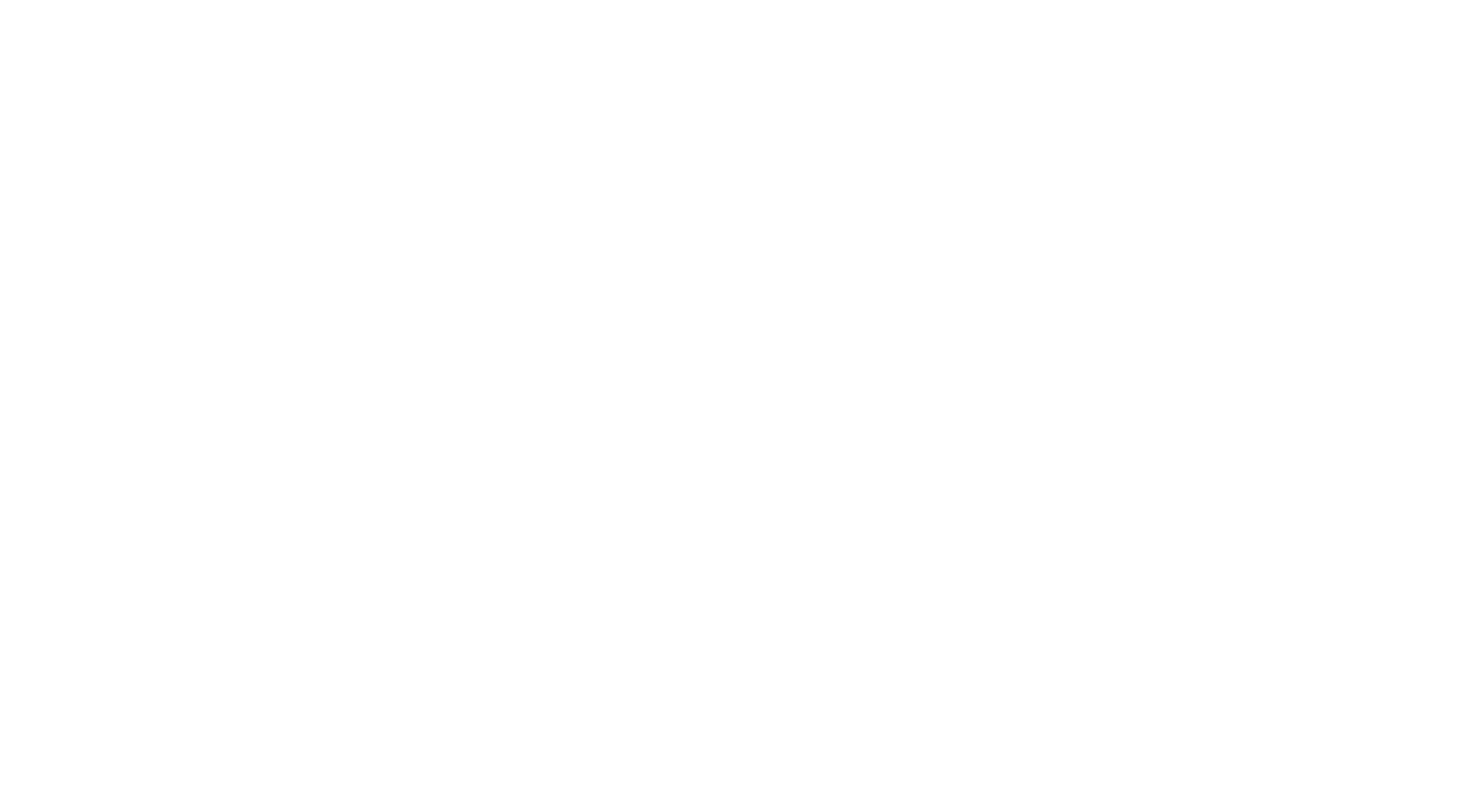 scroll, scrollTop: 0, scrollLeft: 0, axis: both 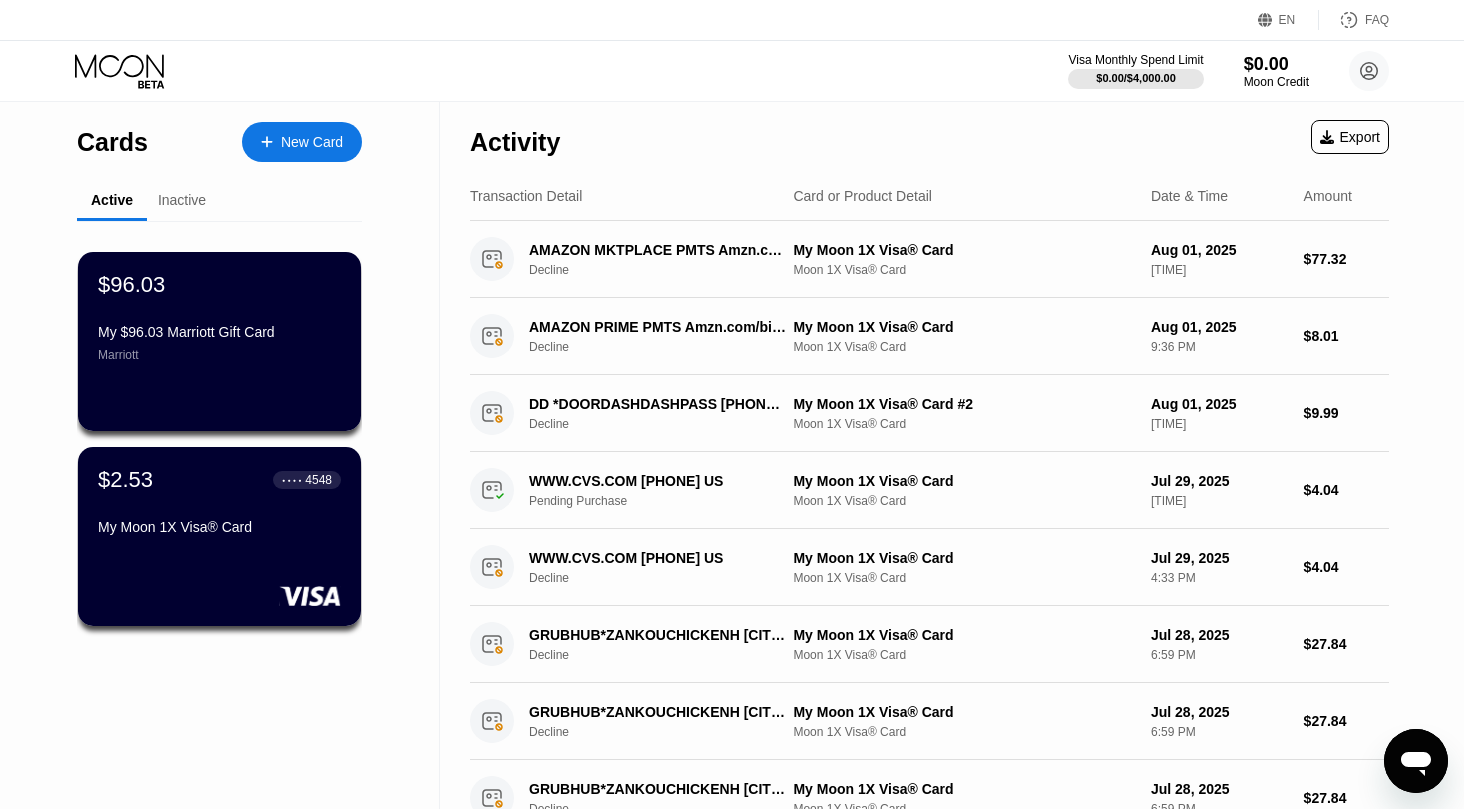 click 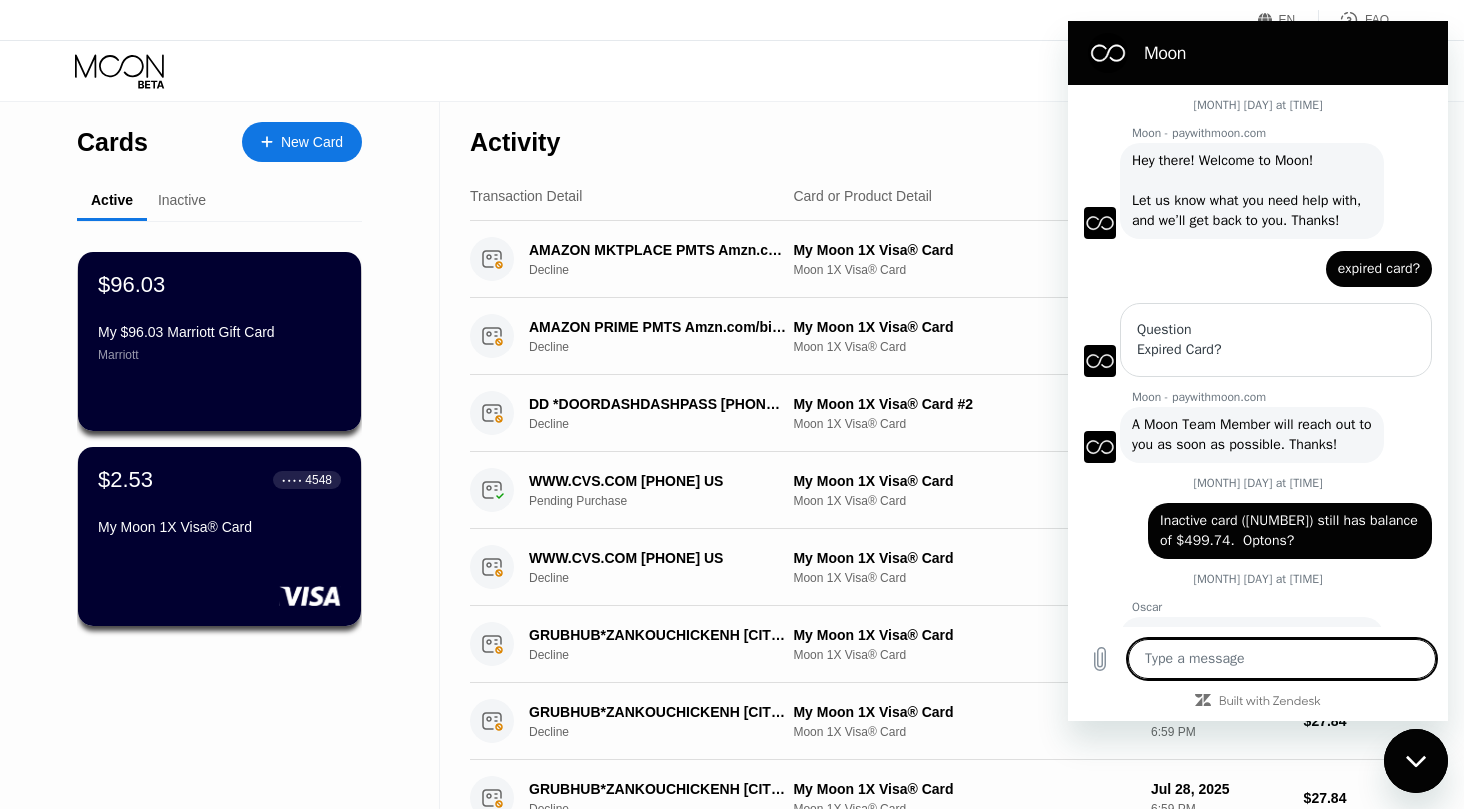 scroll, scrollTop: 0, scrollLeft: 0, axis: both 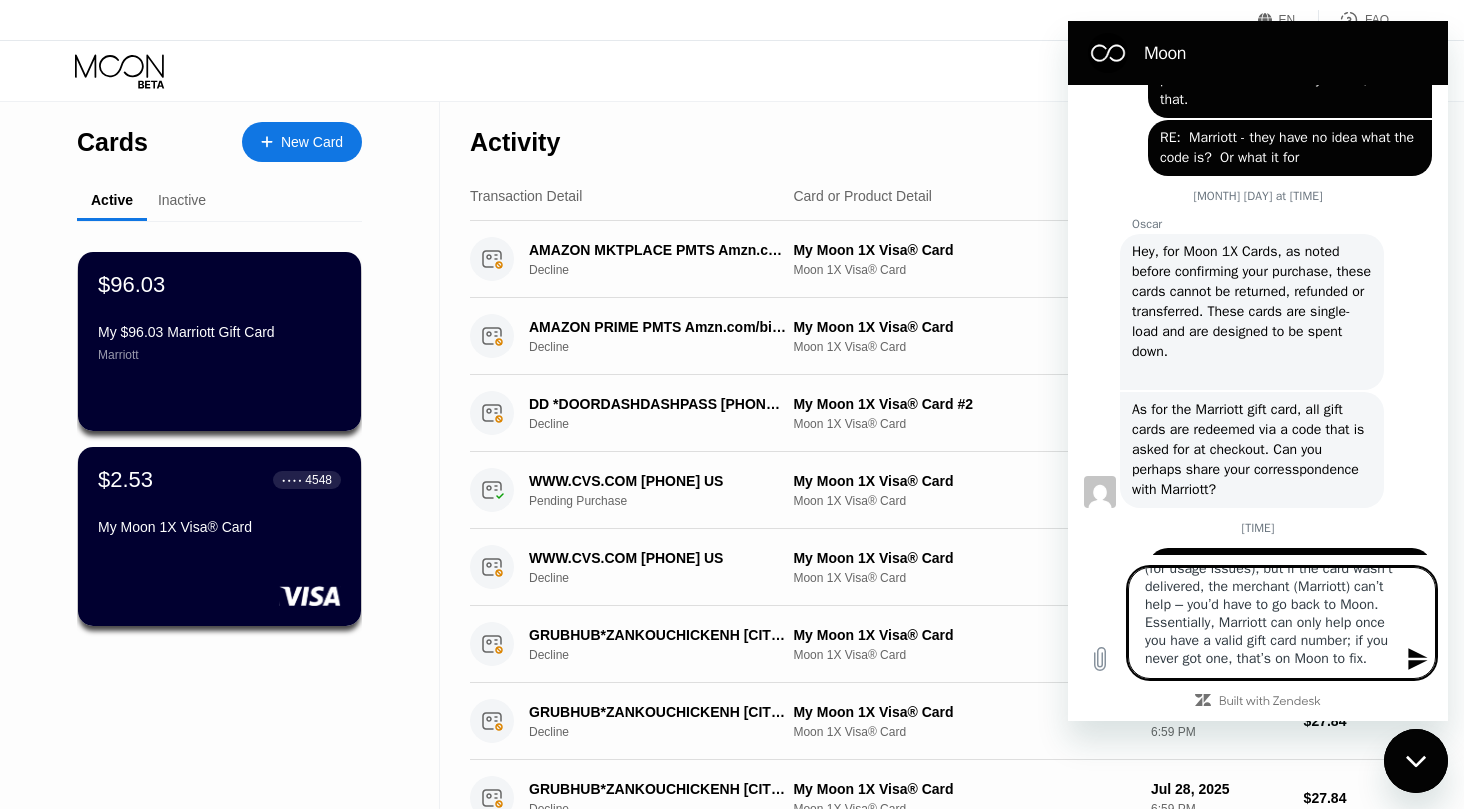 type on "In Moon’s FAQ, they note that any problems or returns with branded gift cards have to be handled by the cardholder with the merchant directly ￼ (for usage issues), but if the card wasn’t delivered, the merchant (Marriott) can’t help – you’d have to go back to Moon. Essentially, Marriott can only help once you have a valid gift card number; if you never got one, that’s on Moon to fix." 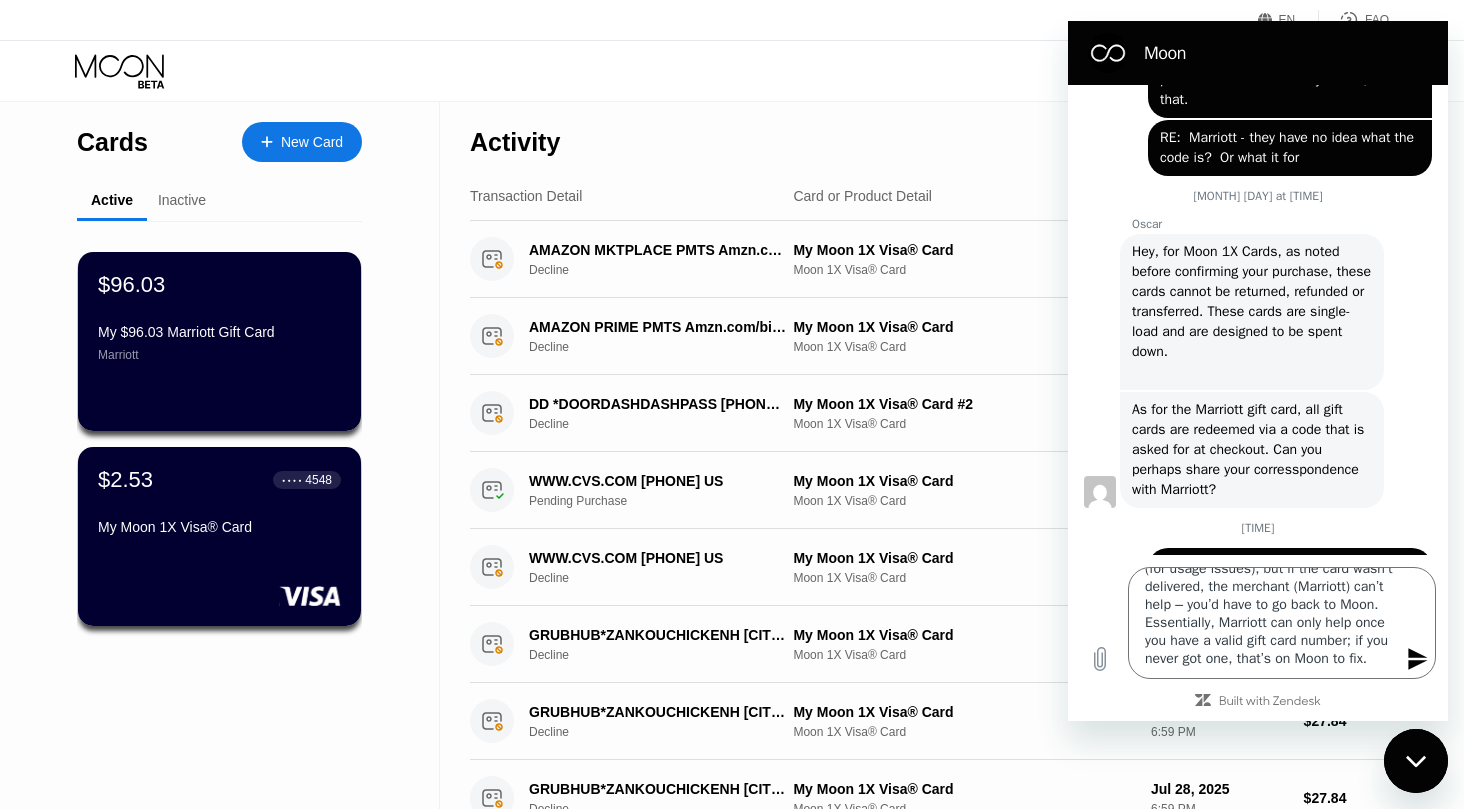 click 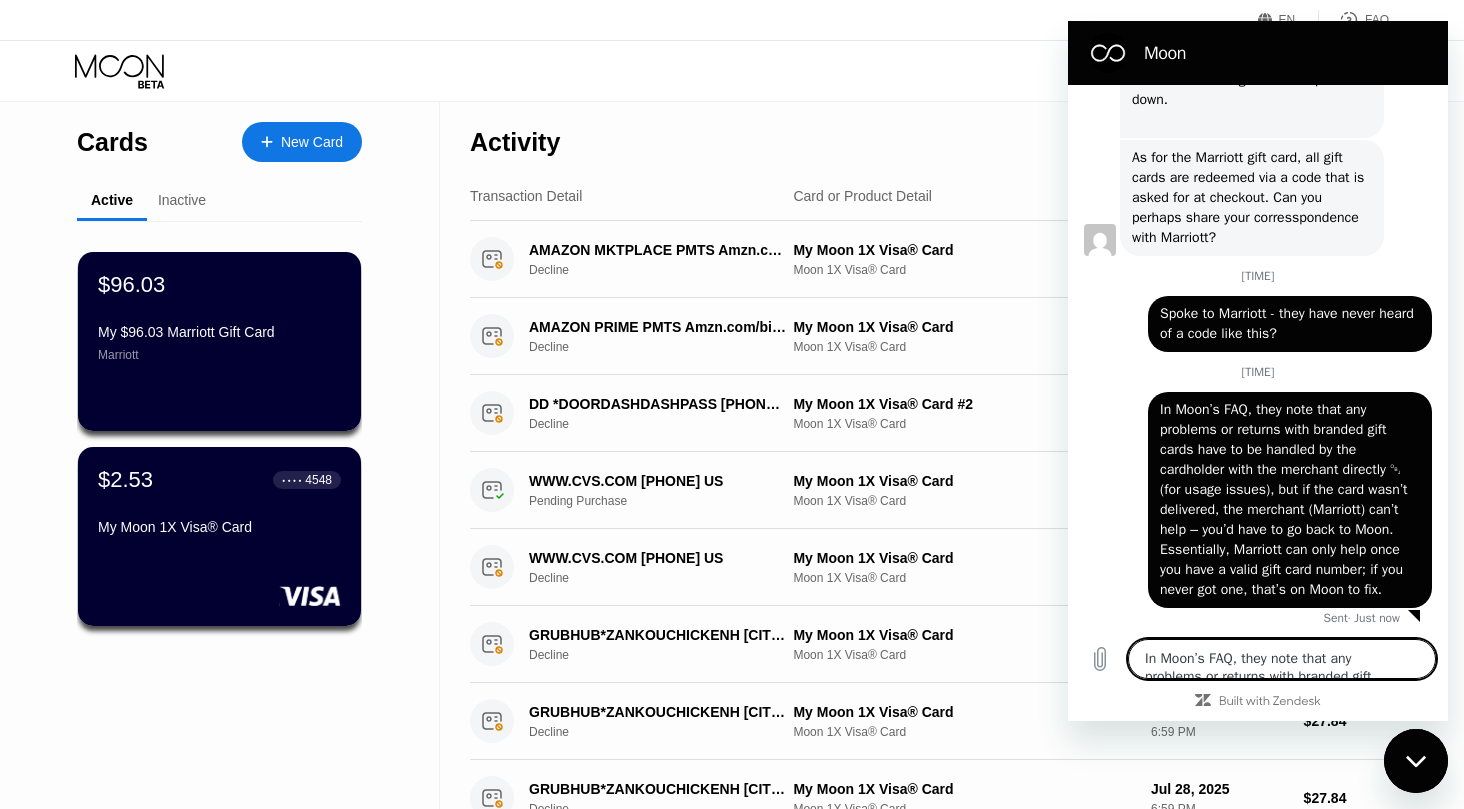 scroll, scrollTop: 3435, scrollLeft: 0, axis: vertical 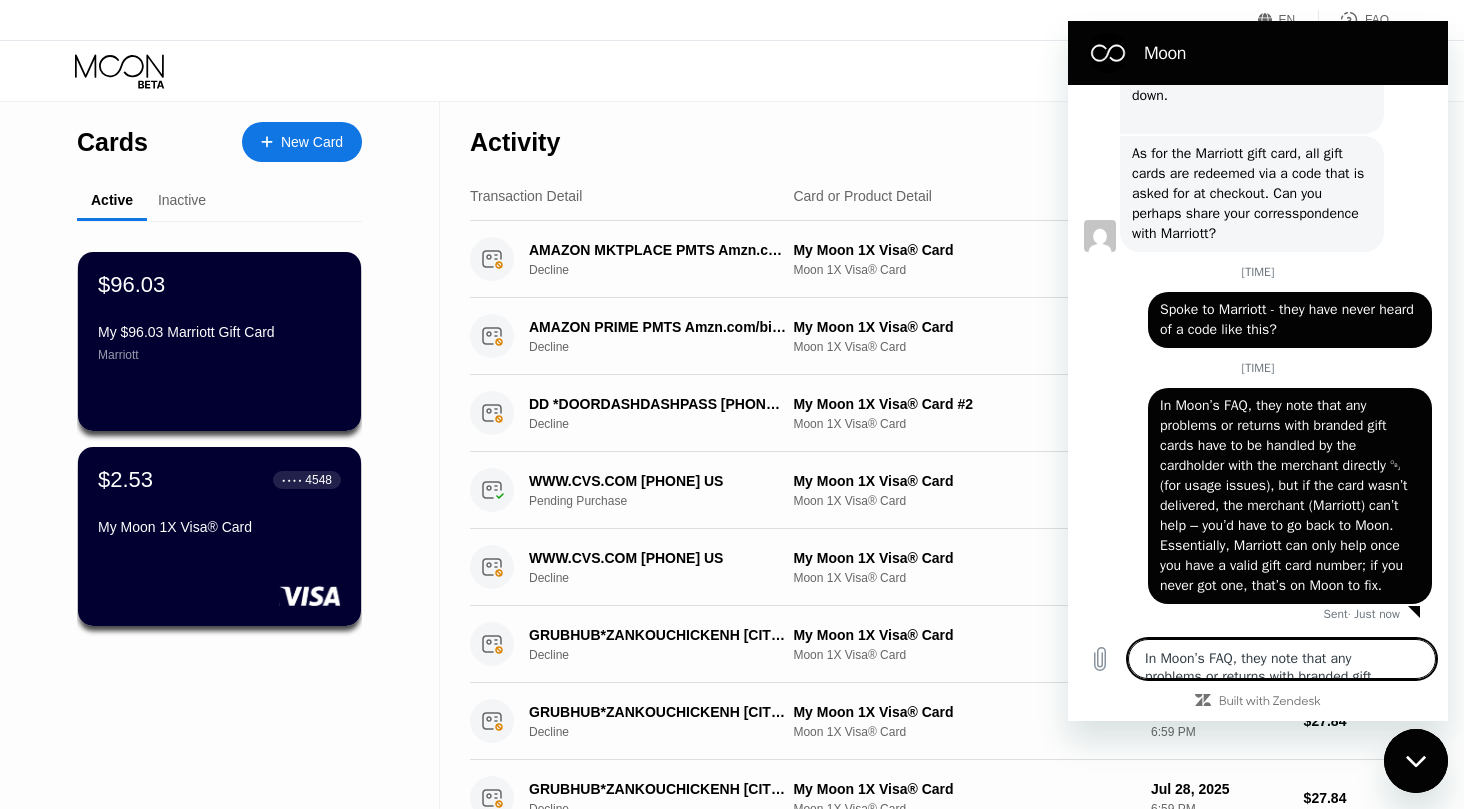 click on "Activity Export" at bounding box center (929, 137) 